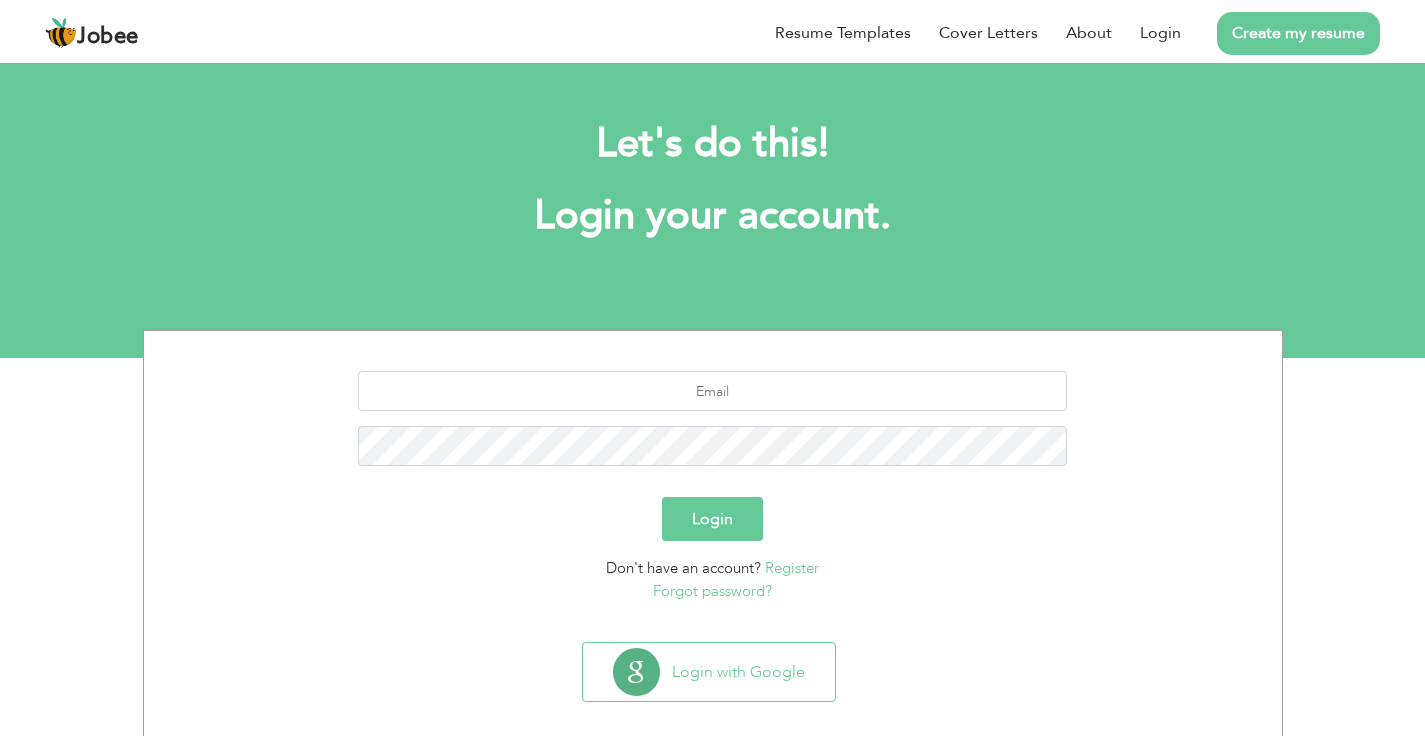scroll, scrollTop: 0, scrollLeft: 0, axis: both 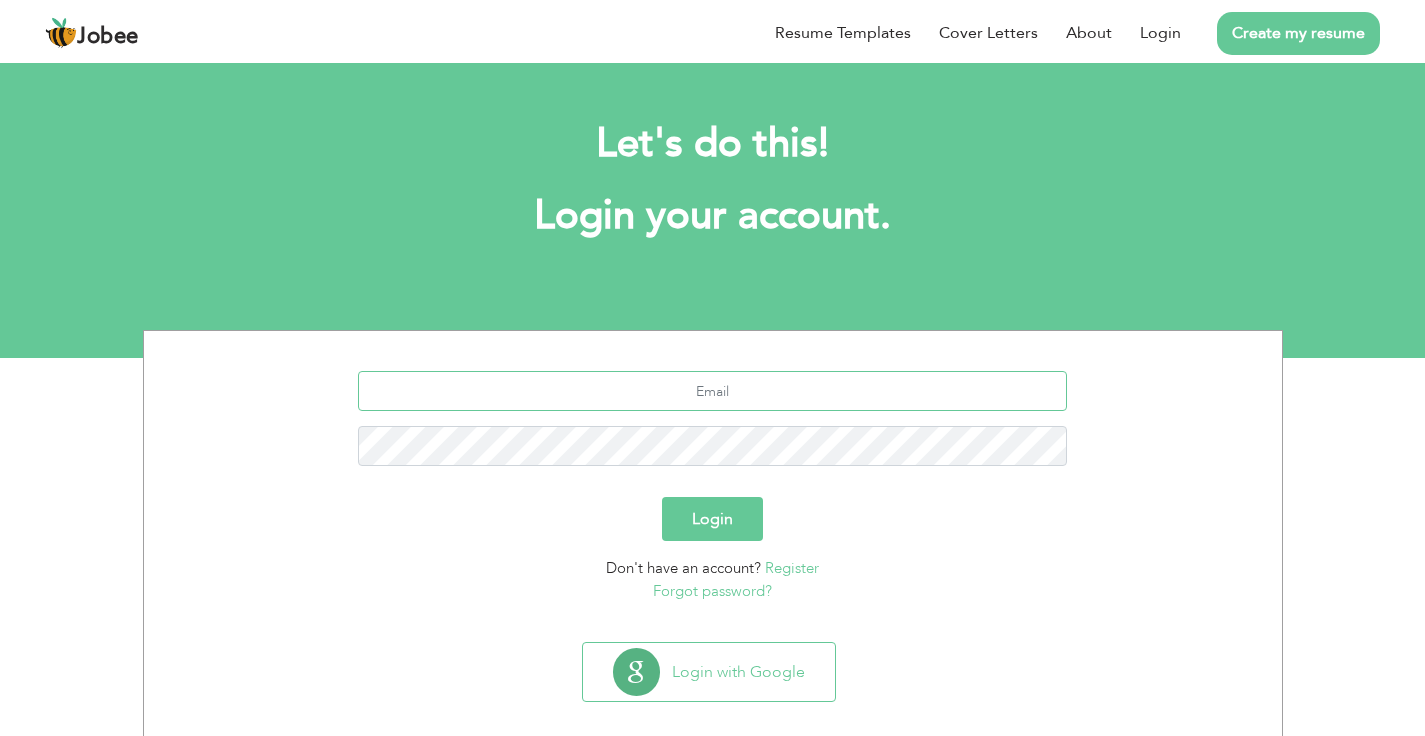 type on "[EMAIL_ADDRESS][DOMAIN_NAME]" 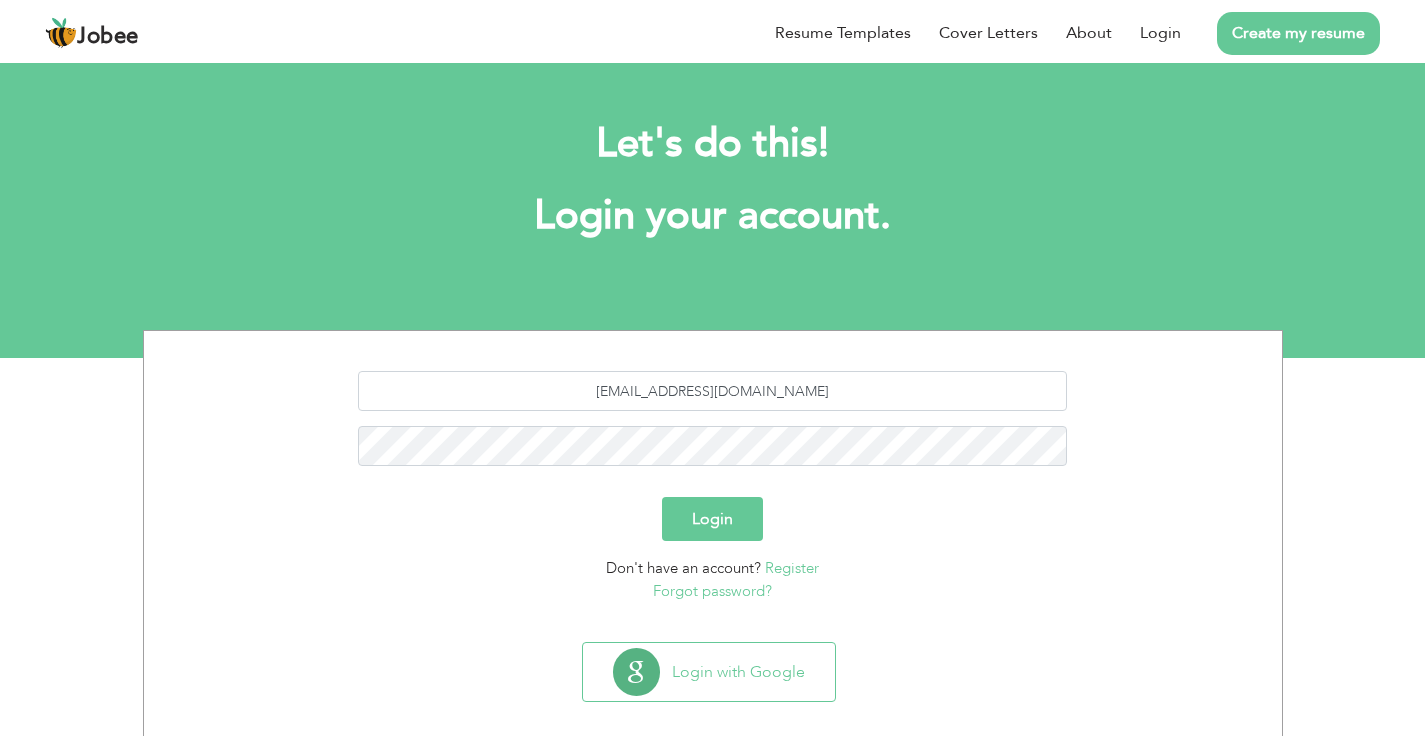 click on "Login" at bounding box center [712, 519] 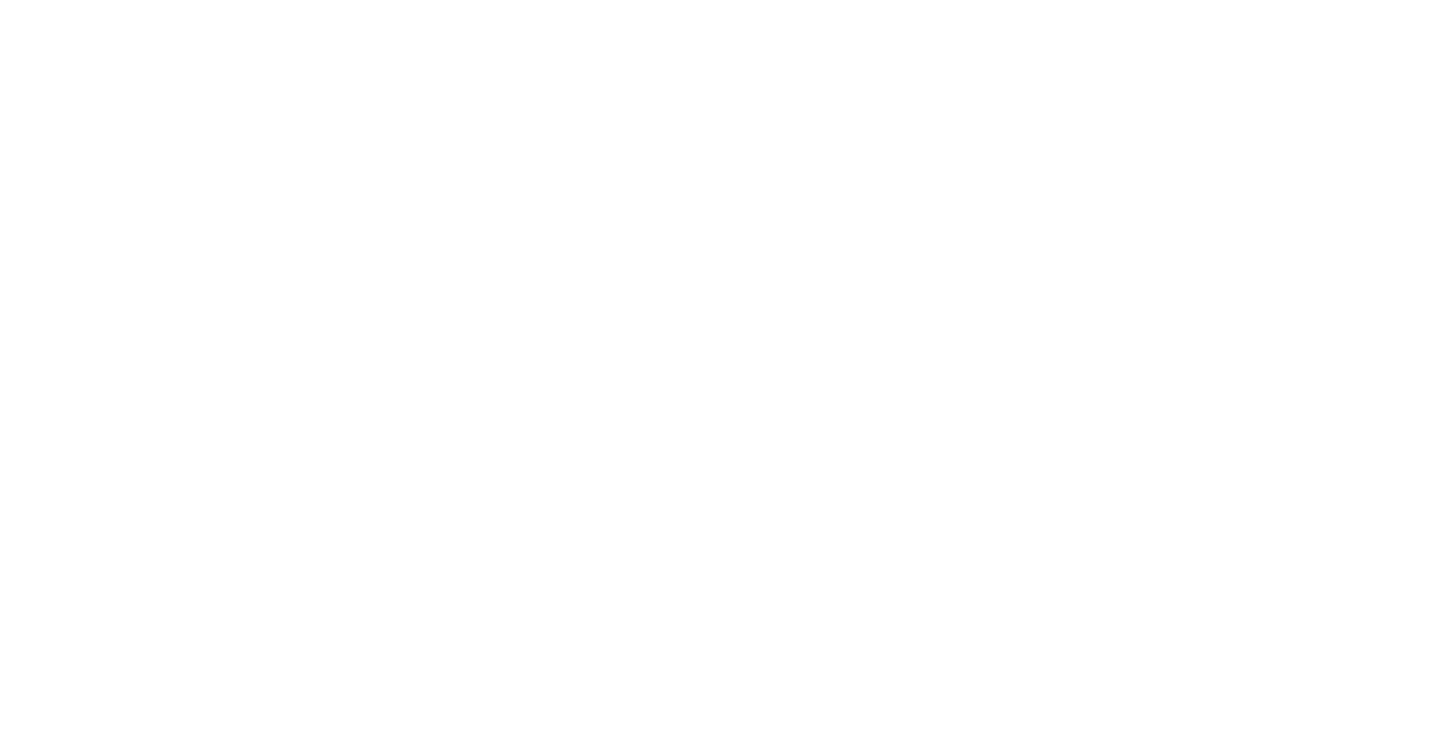 scroll, scrollTop: 0, scrollLeft: 0, axis: both 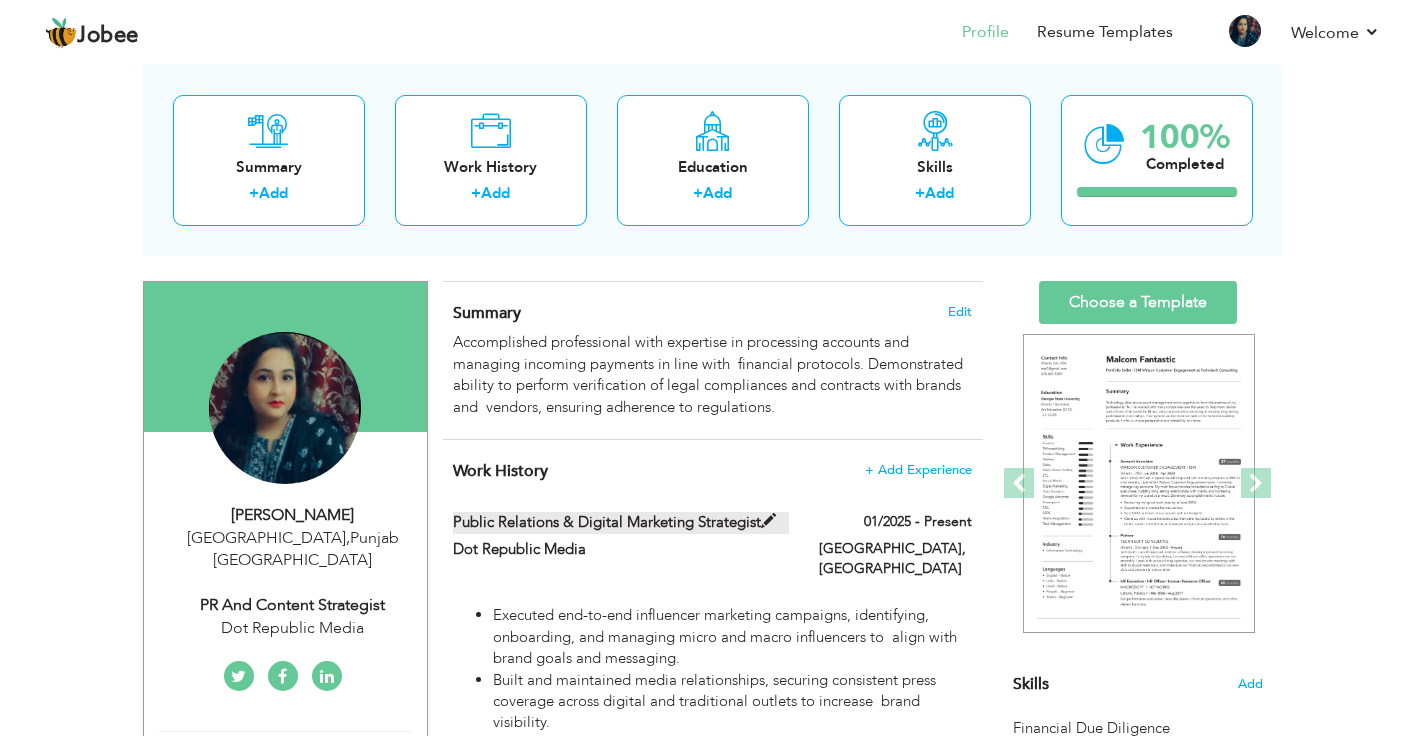 click at bounding box center (768, 521) 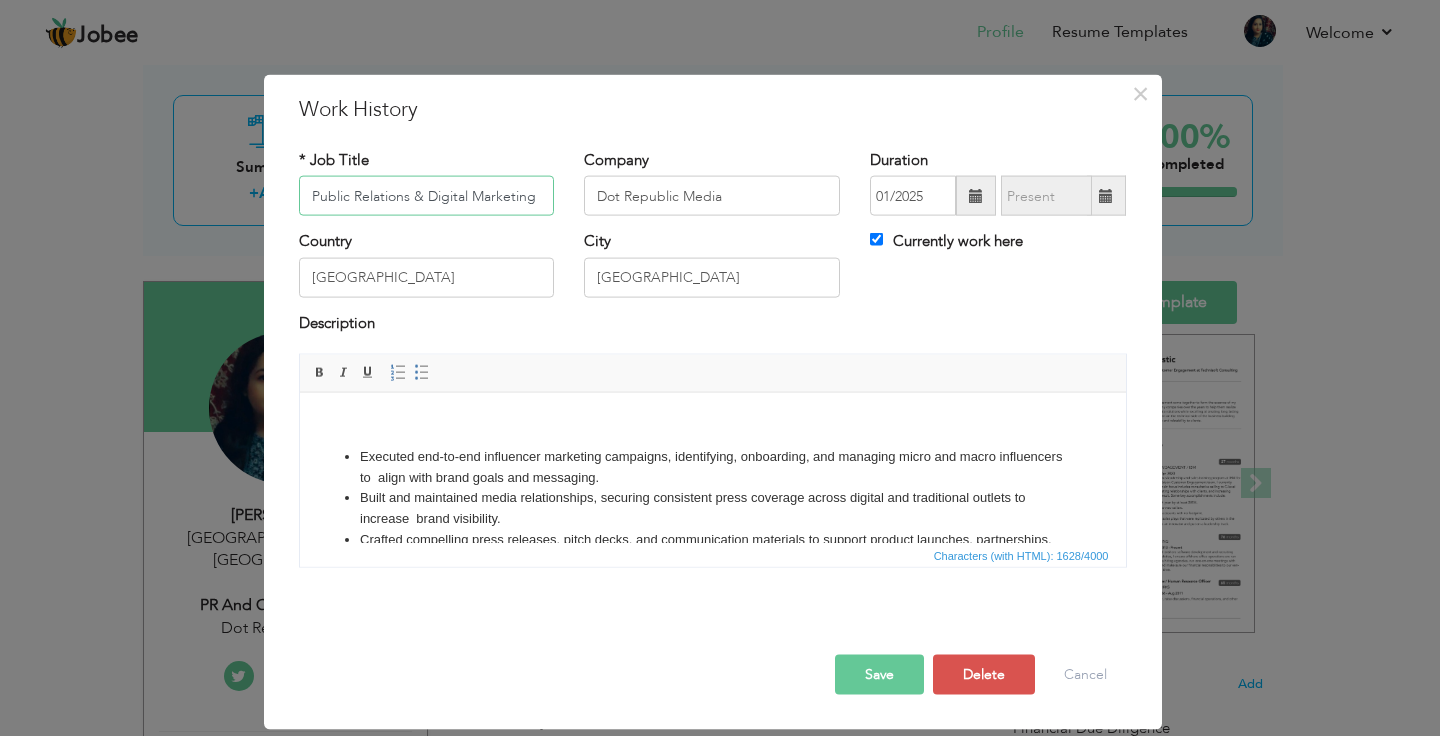 scroll, scrollTop: 0, scrollLeft: 60, axis: horizontal 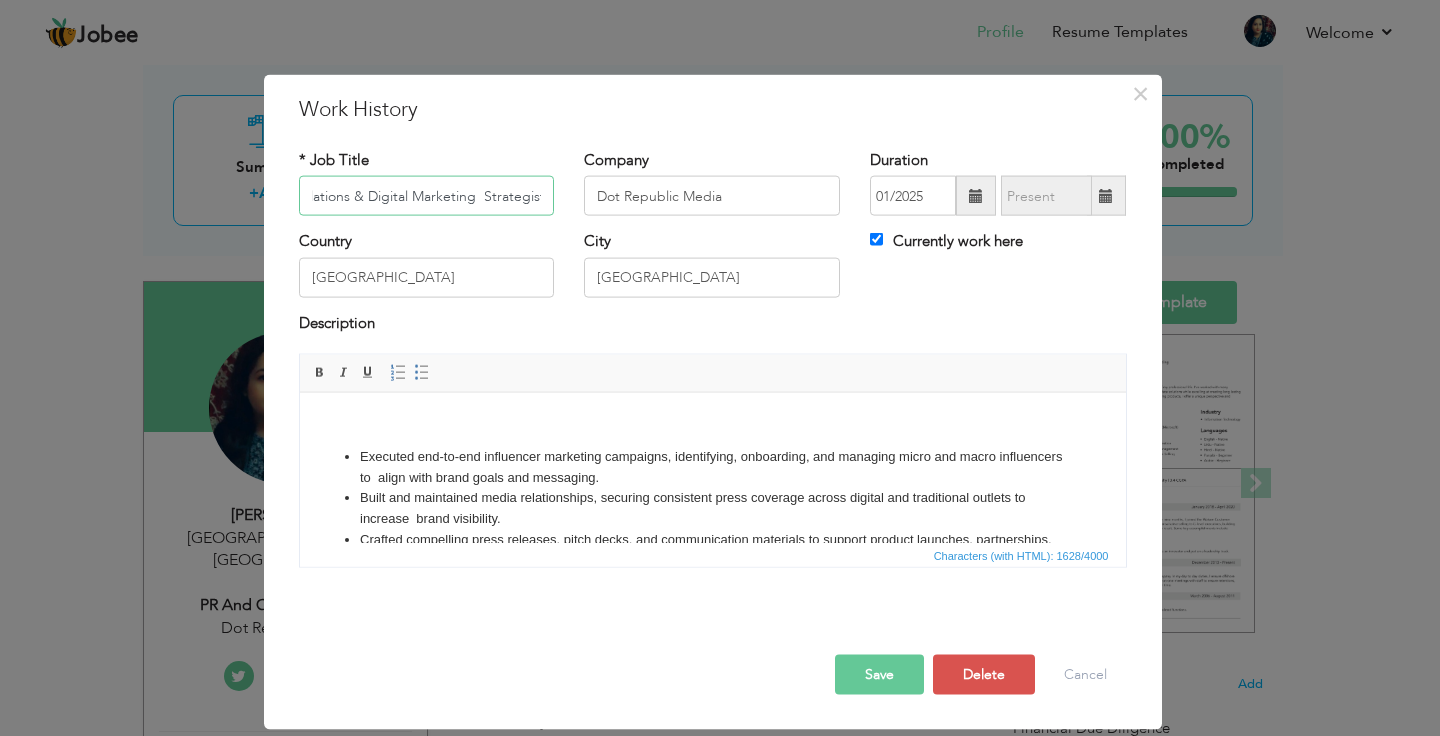 click on "Public Relations & Digital Marketing  Strategist" at bounding box center (427, 196) 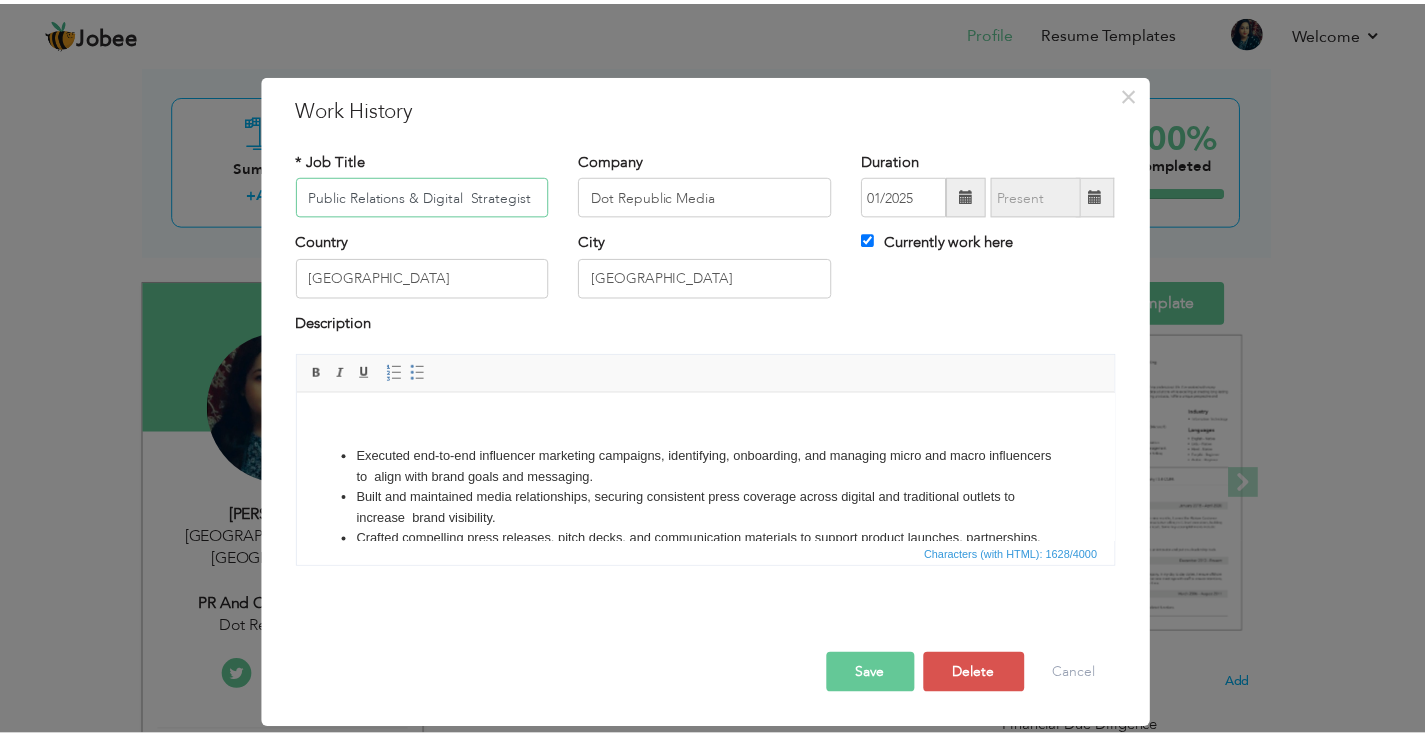 scroll, scrollTop: 0, scrollLeft: 0, axis: both 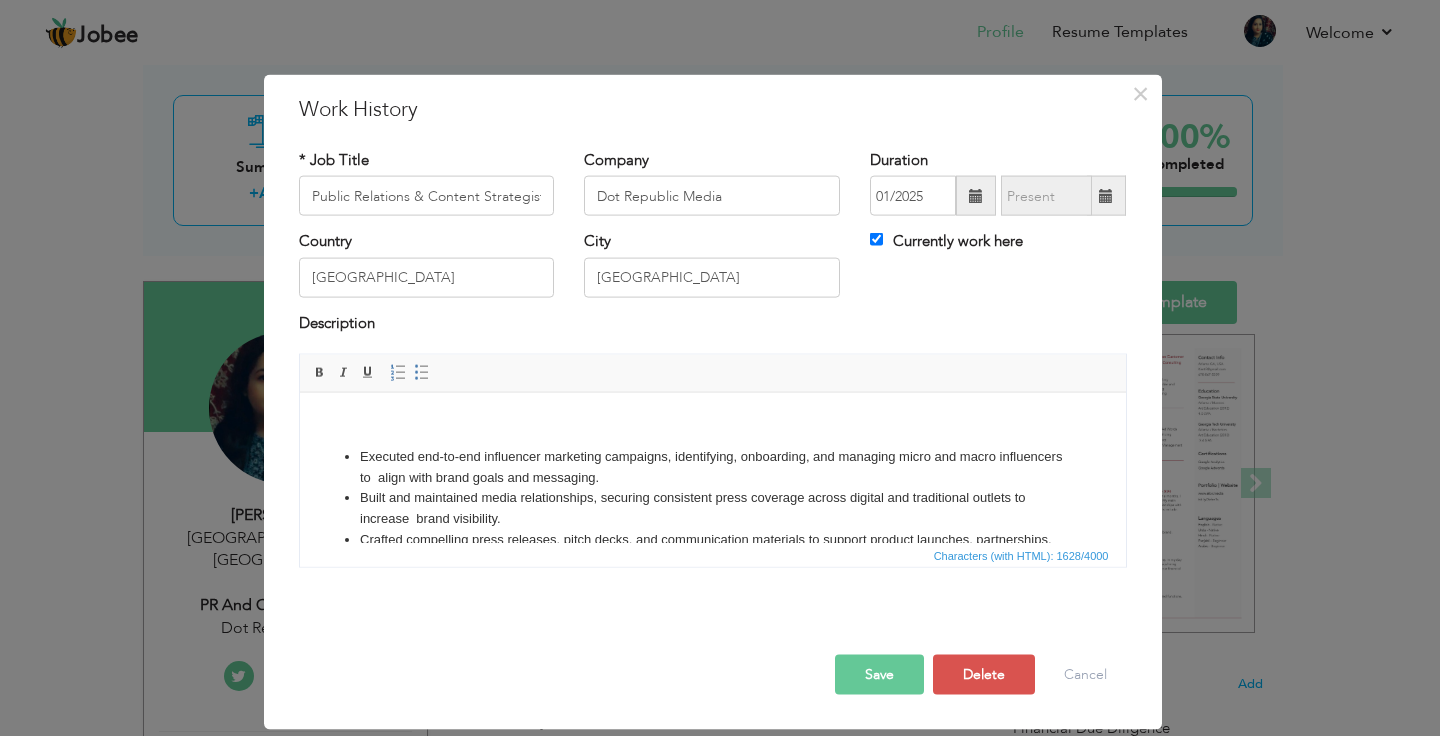 click on "Save" at bounding box center [879, 675] 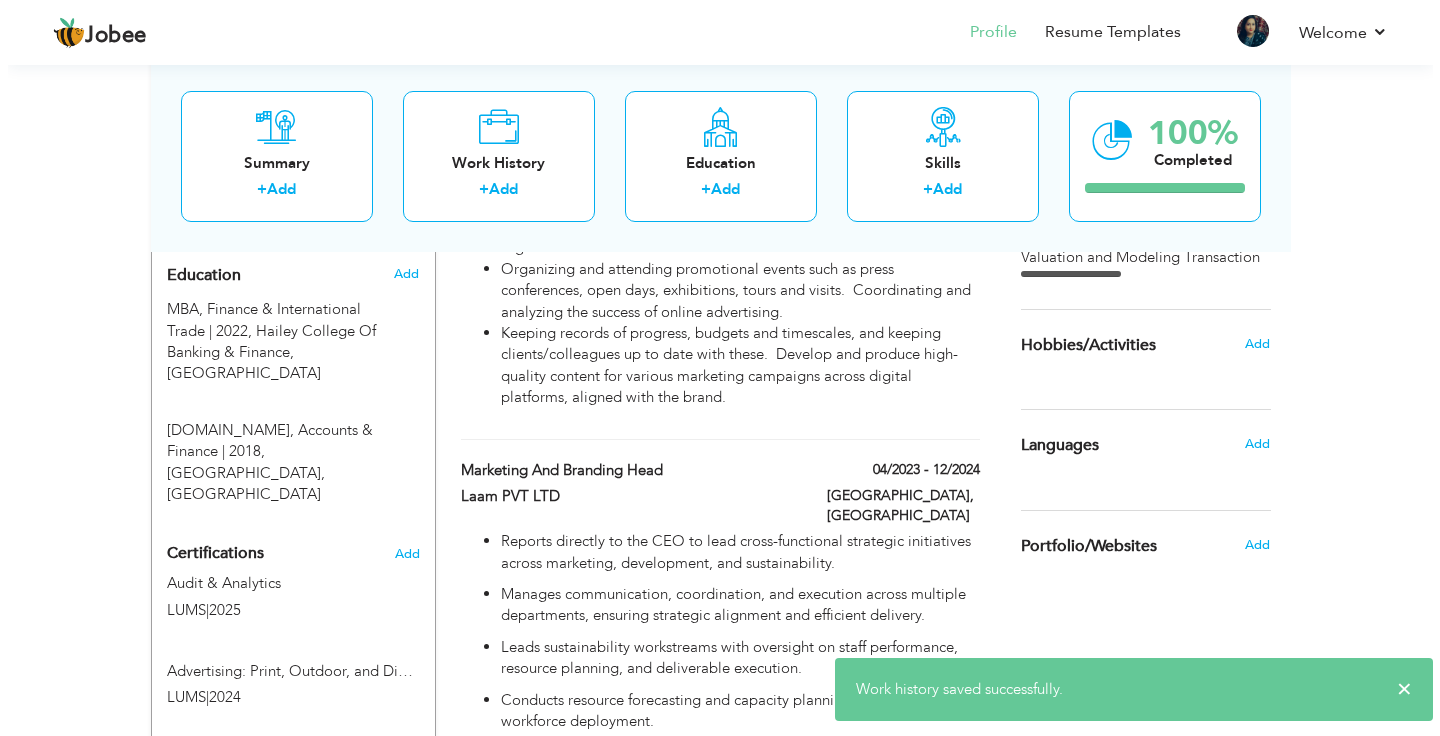 scroll, scrollTop: 874, scrollLeft: 0, axis: vertical 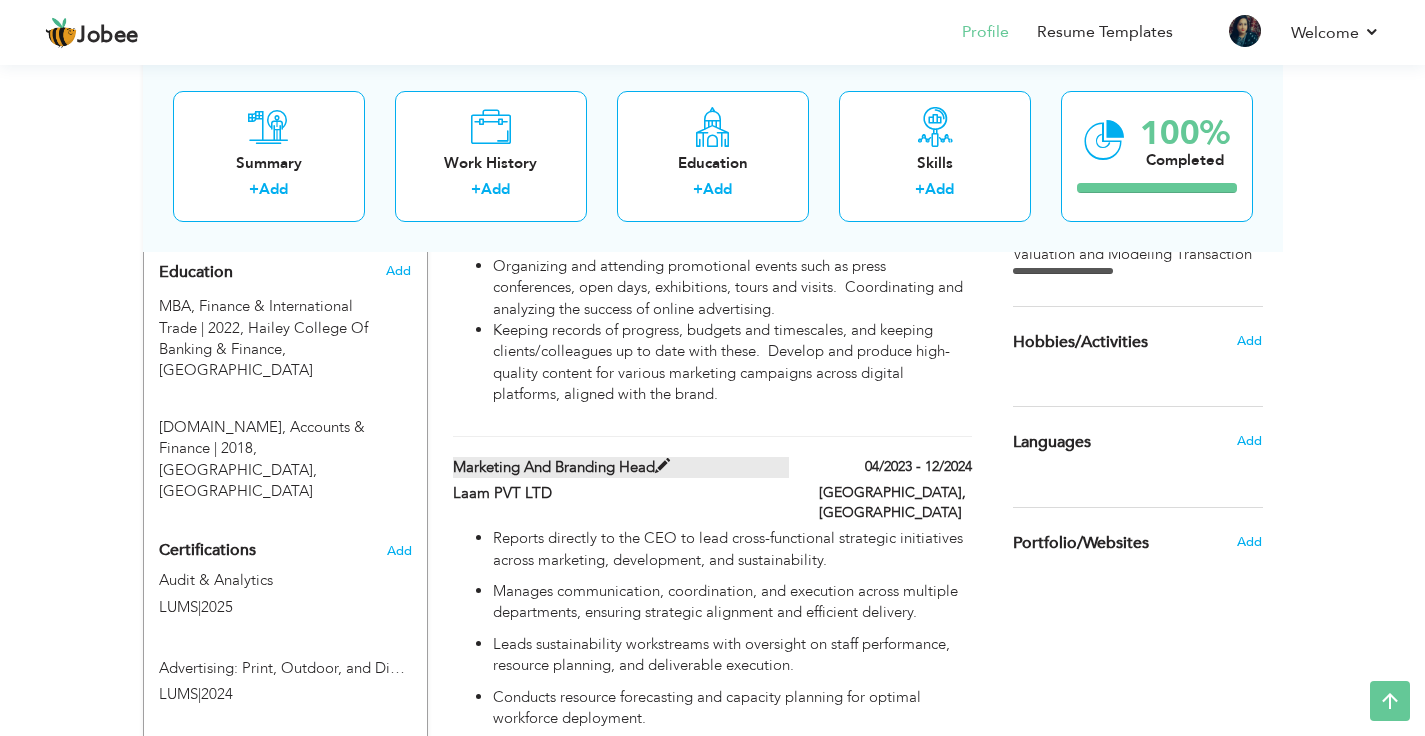 click on "Marketing and Branding Head" at bounding box center (621, 467) 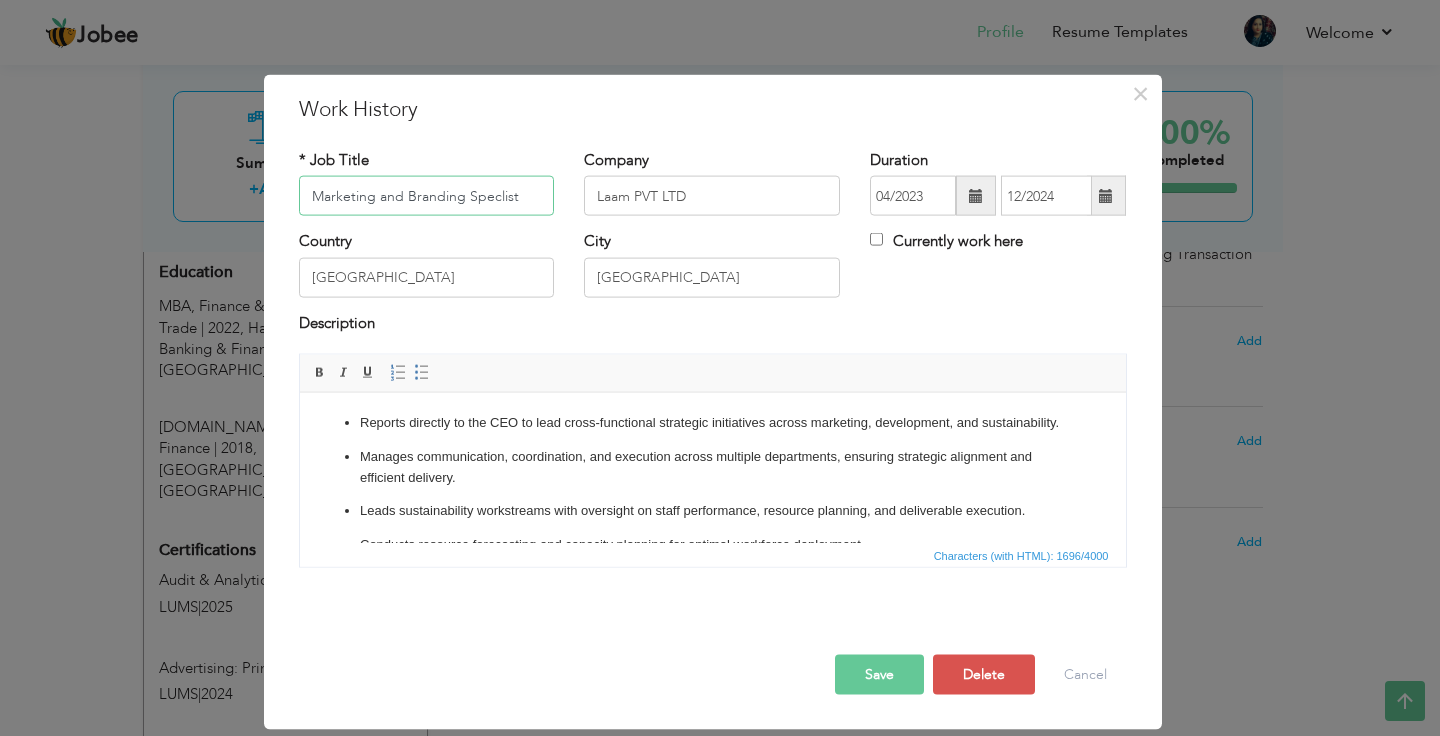 click on "Marketing and Branding Speclist" at bounding box center [427, 196] 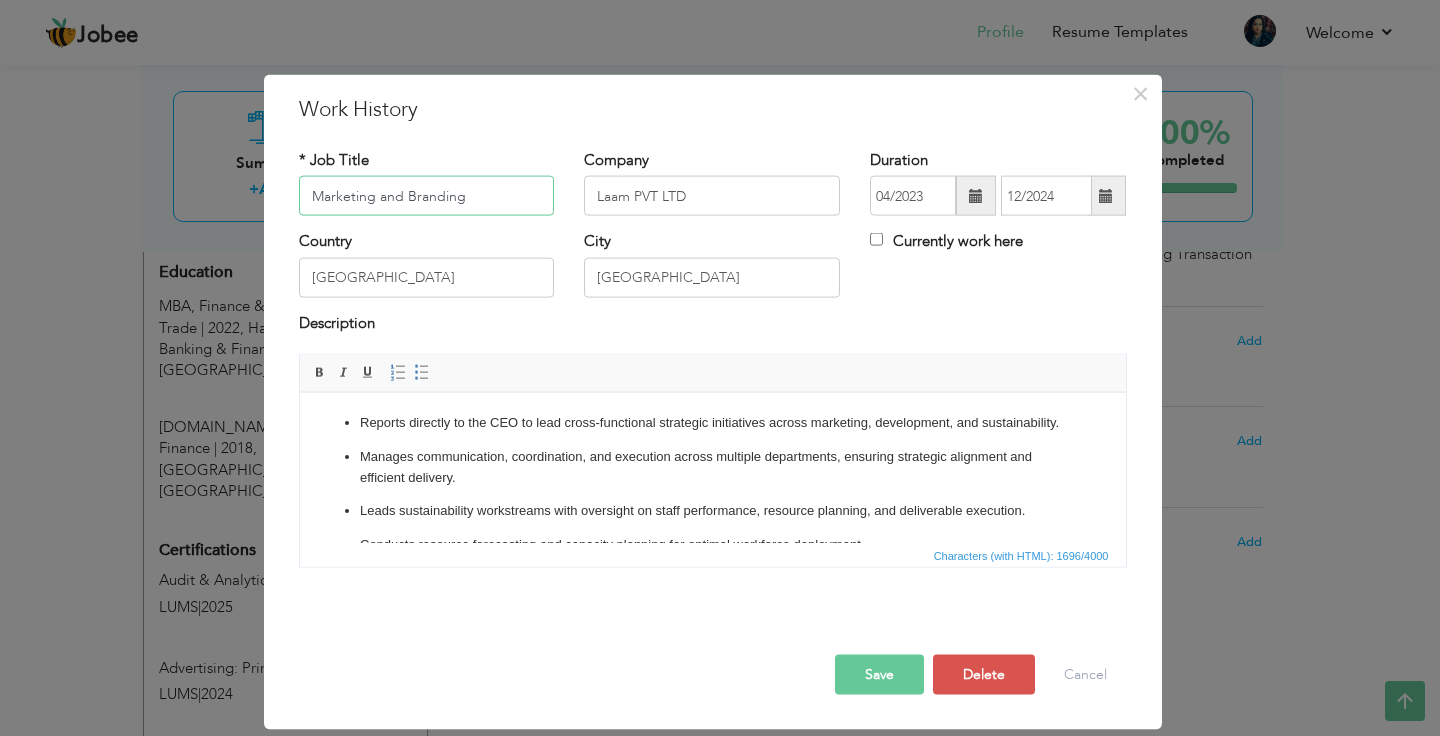paste on "Specialist" 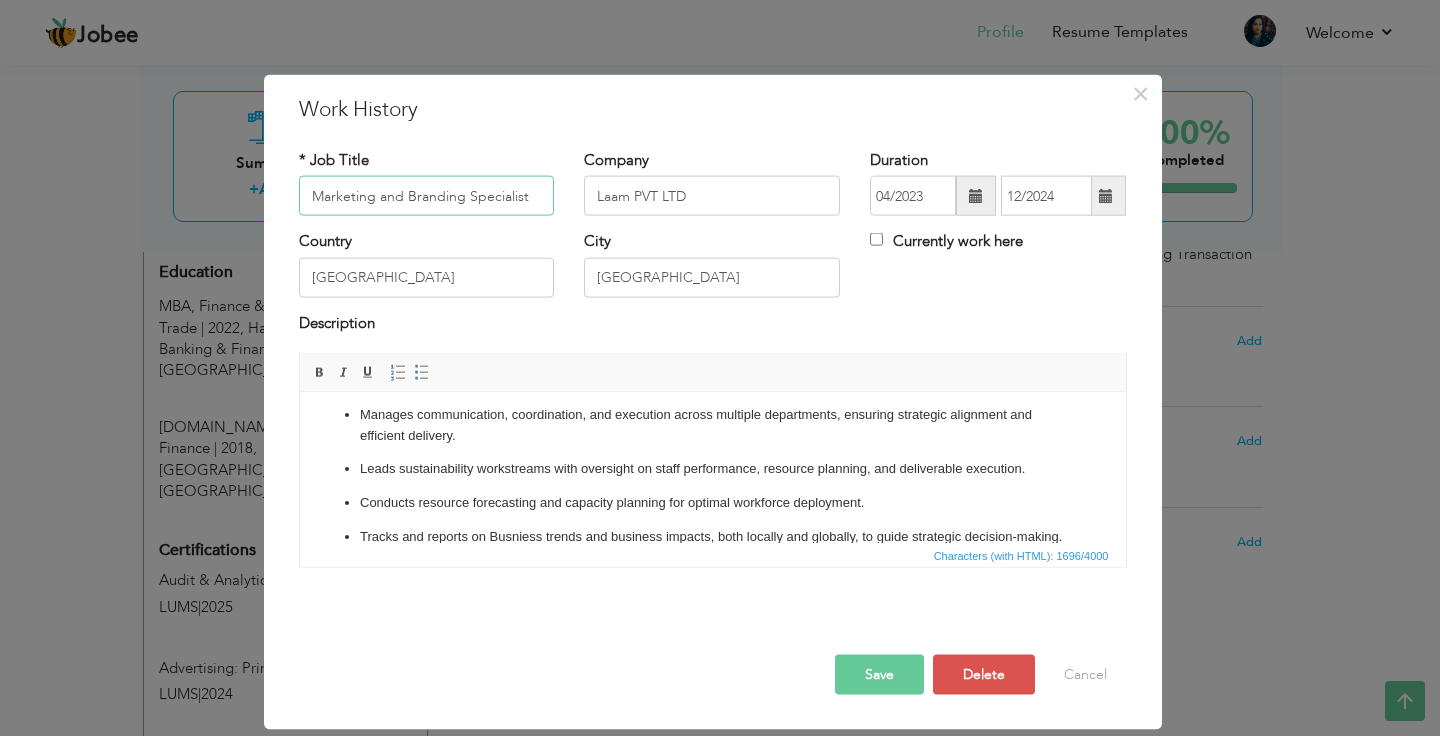 scroll, scrollTop: 0, scrollLeft: 0, axis: both 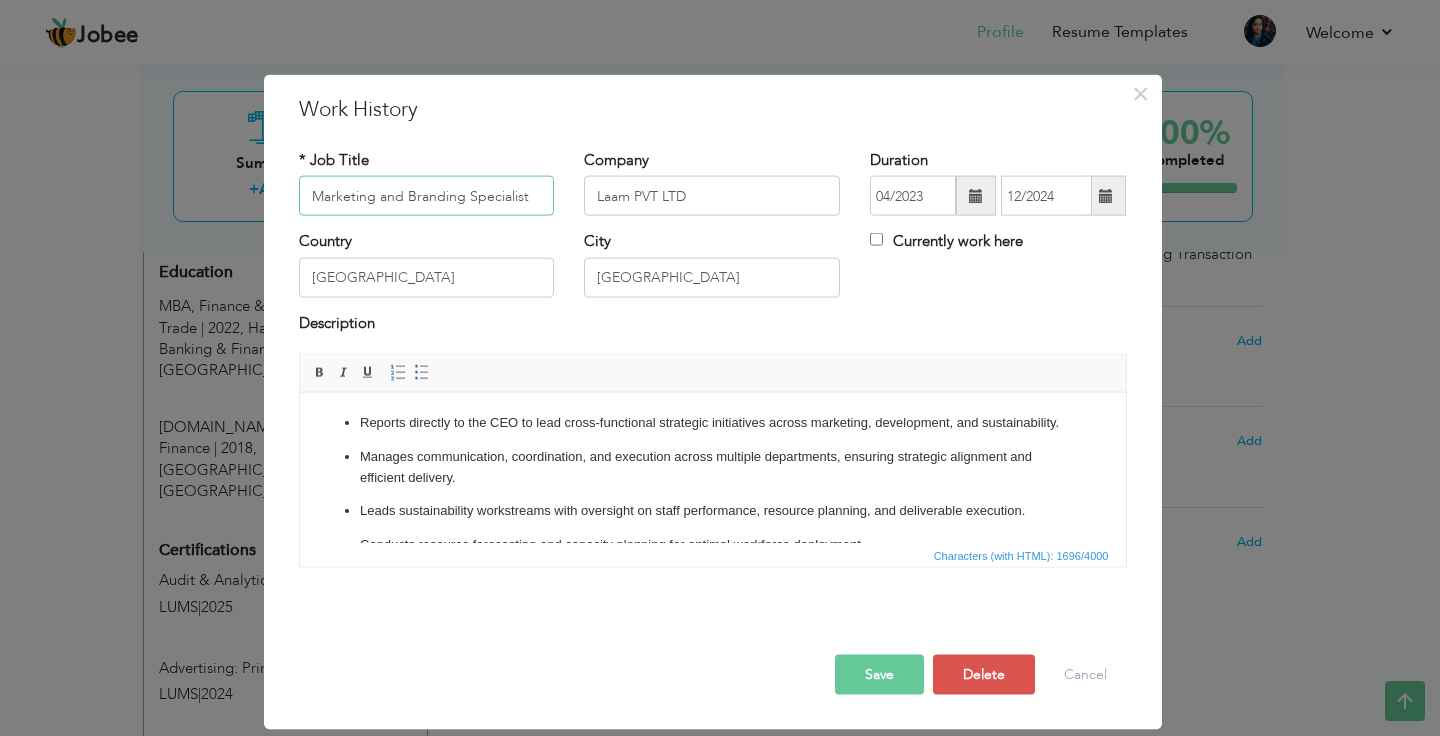 type on "Marketing and Branding Specialist" 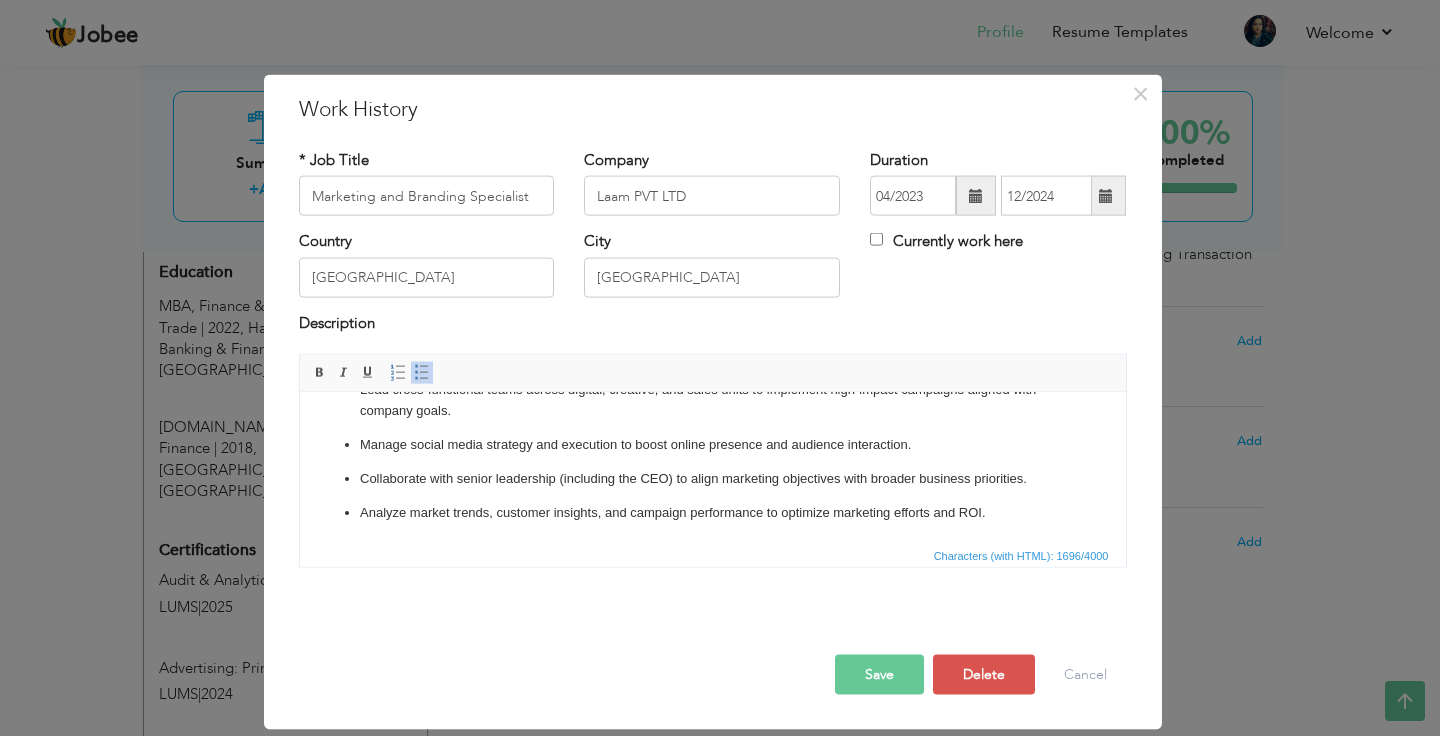 click on "Analyze market trends, customer insights, and campaign performance to optimize marketing efforts and ROI." at bounding box center (712, 512) 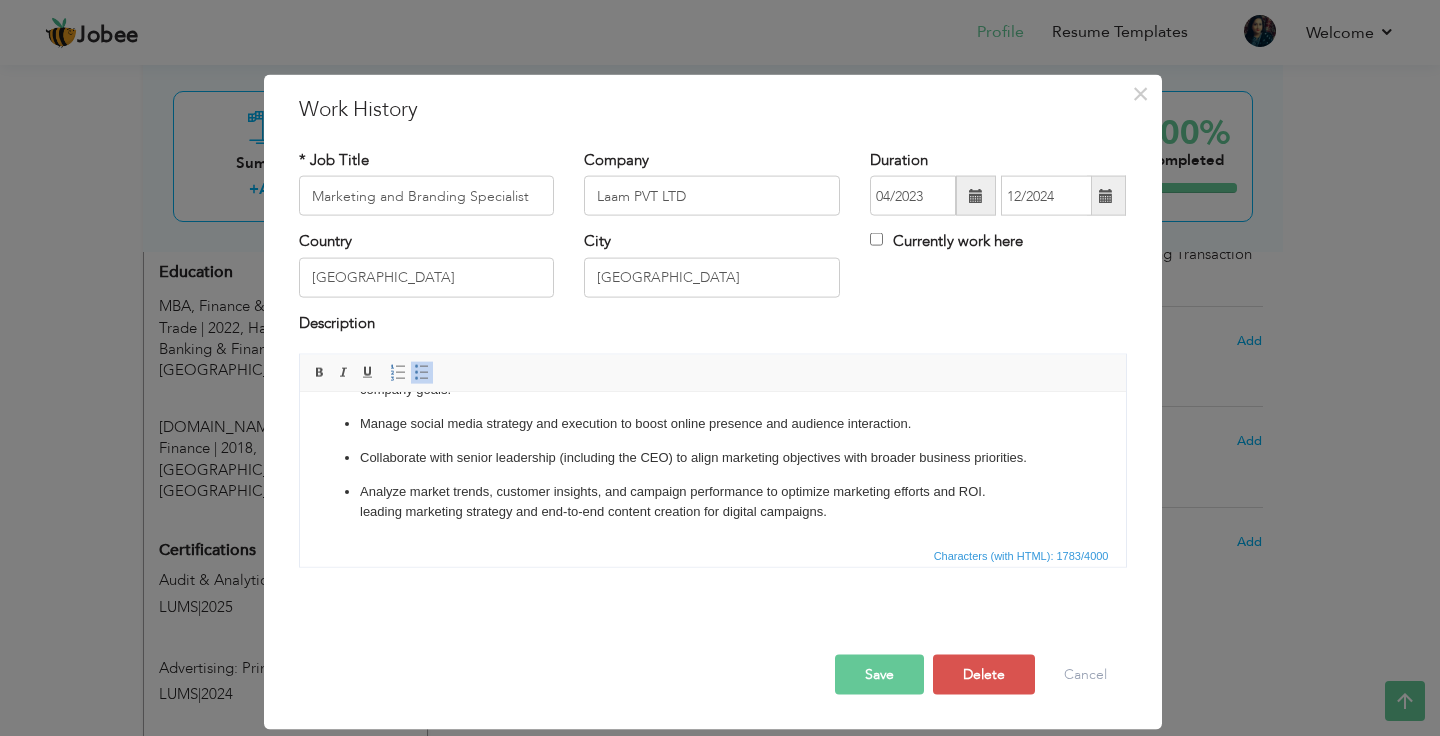 click on "Analyze market trends, customer insights, and campaign performance to optimize marketing efforts and ROI. leading marketing strategy and end-to-end content creation for digital campaigns." at bounding box center (712, 502) 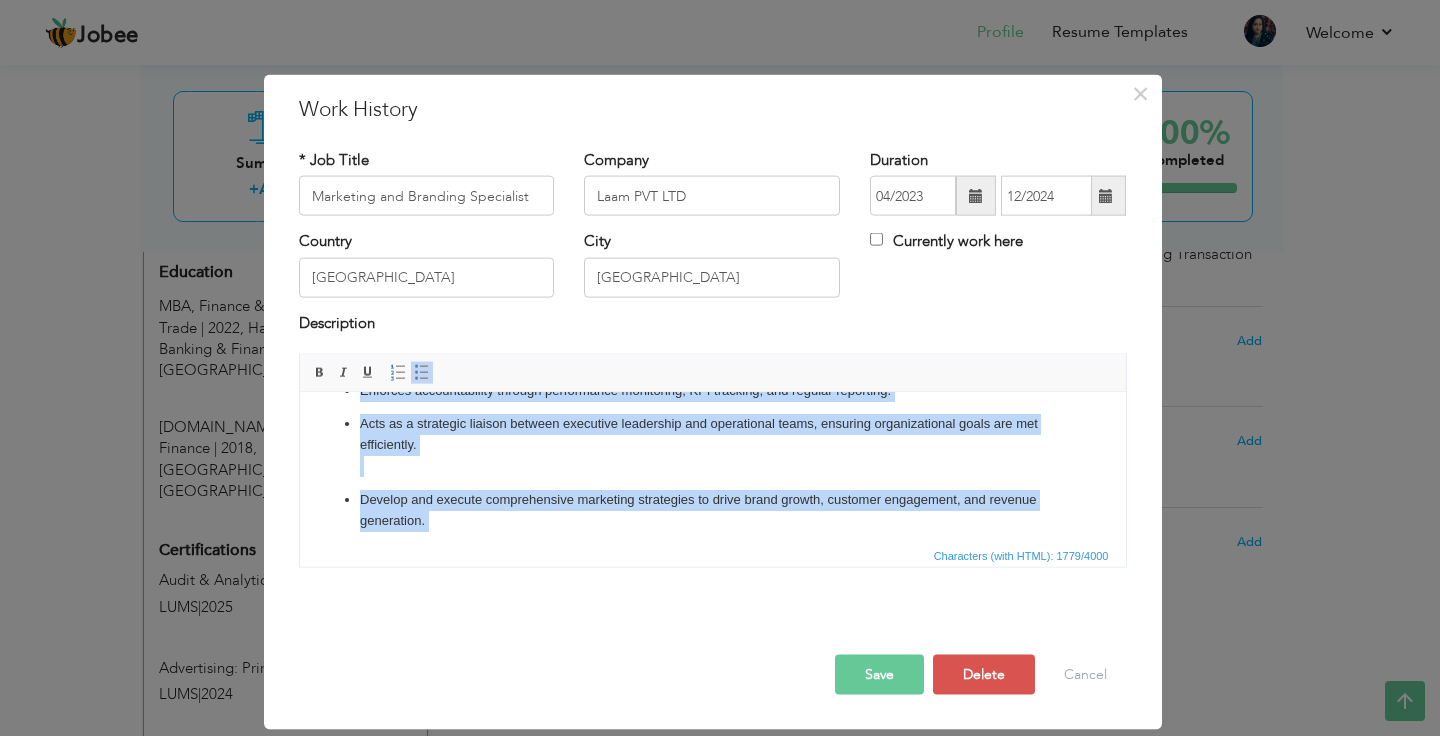 scroll, scrollTop: 0, scrollLeft: 0, axis: both 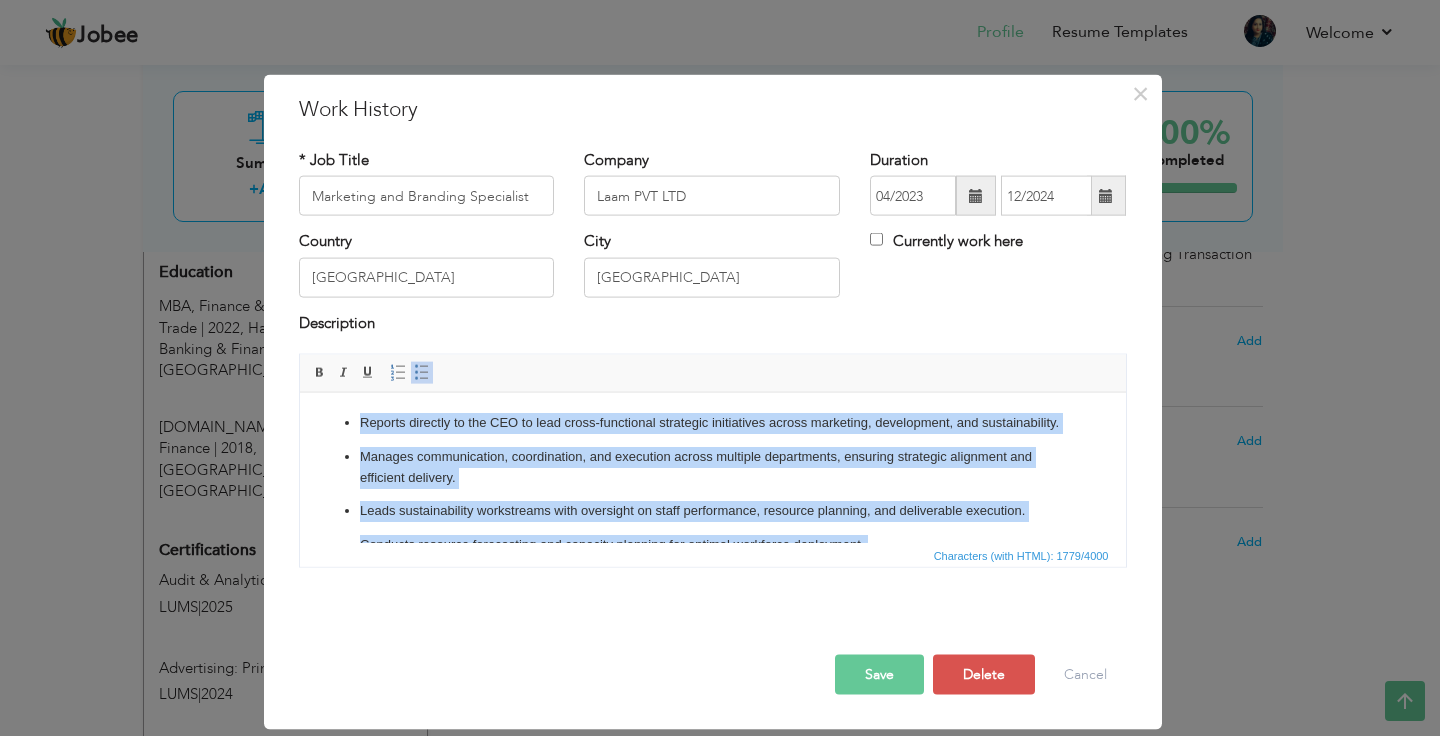 drag, startPoint x: 823, startPoint y: 537, endPoint x: 350, endPoint y: 329, distance: 516.7137 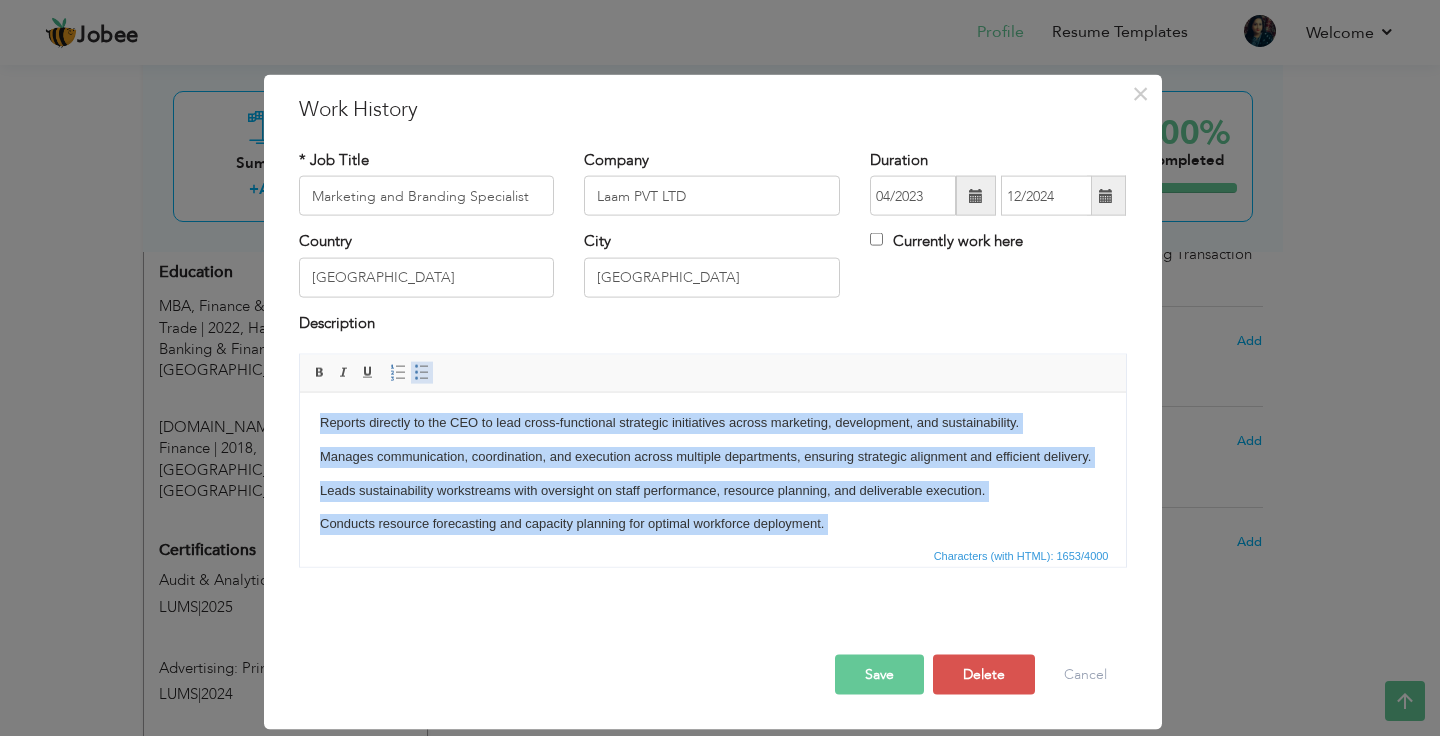 click at bounding box center [422, 373] 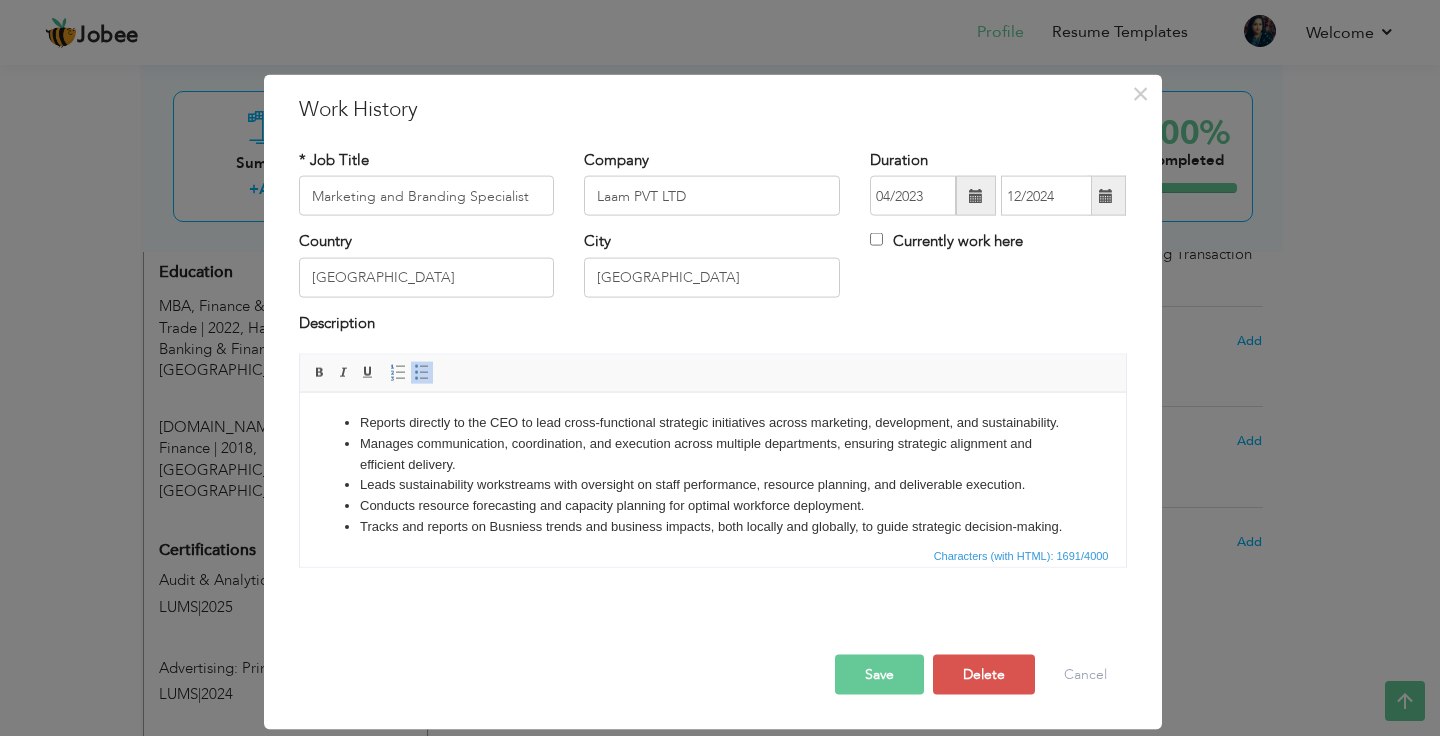 scroll, scrollTop: 327, scrollLeft: 0, axis: vertical 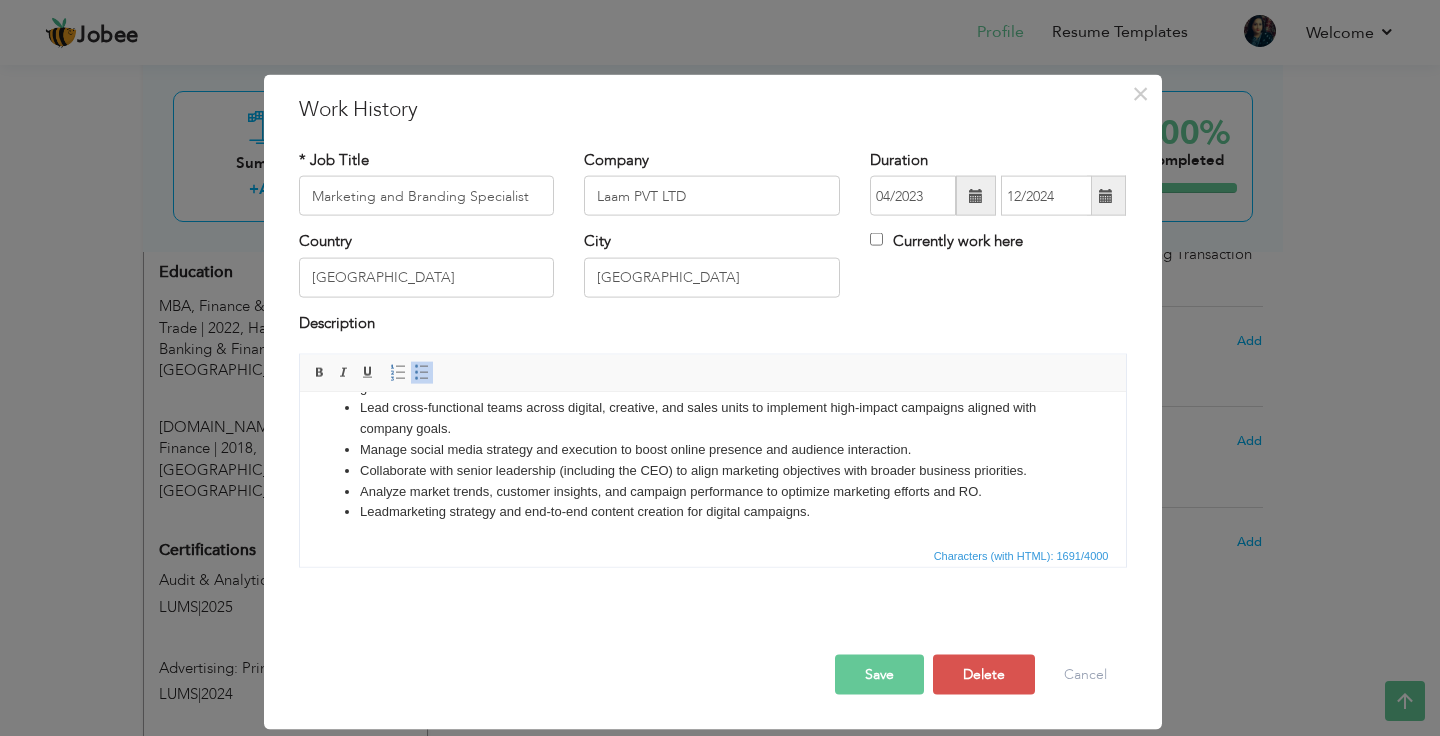 click on "Save" at bounding box center (879, 675) 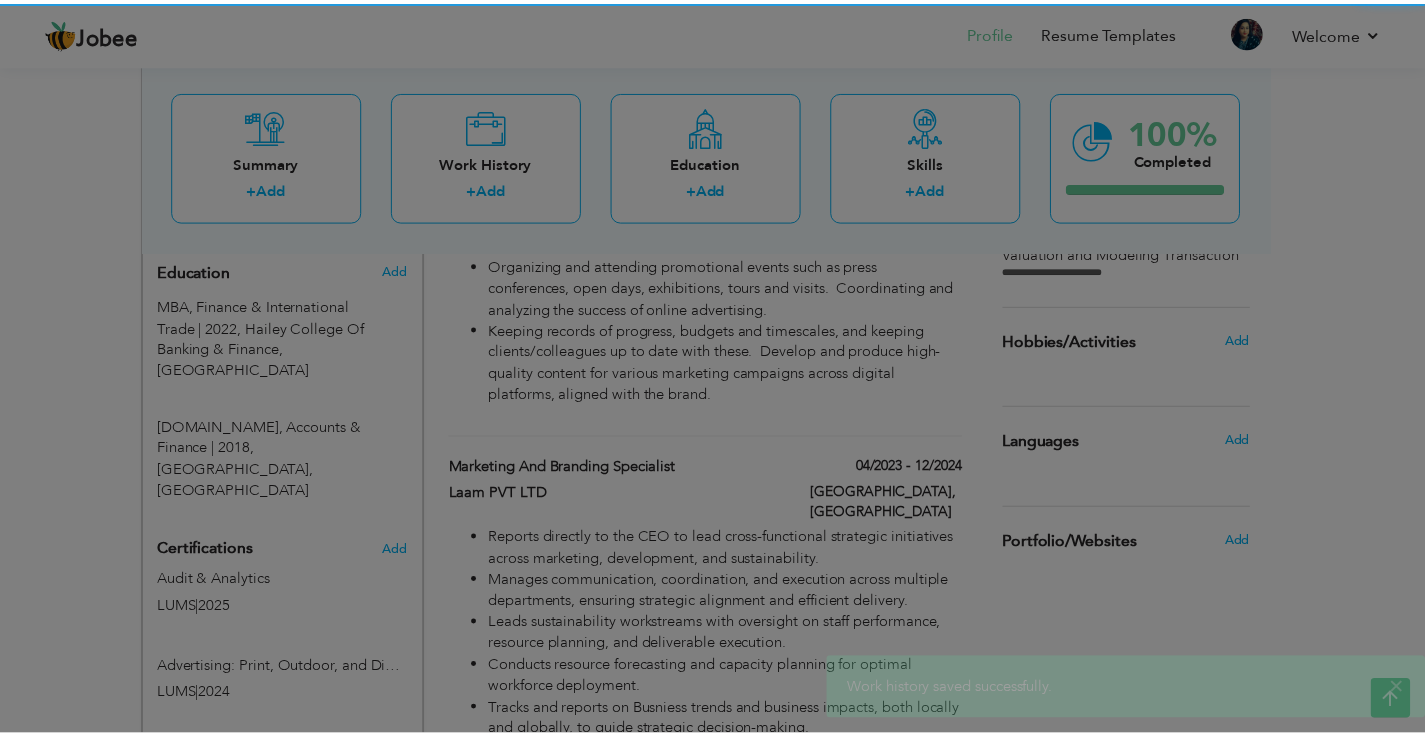 scroll, scrollTop: 0, scrollLeft: 0, axis: both 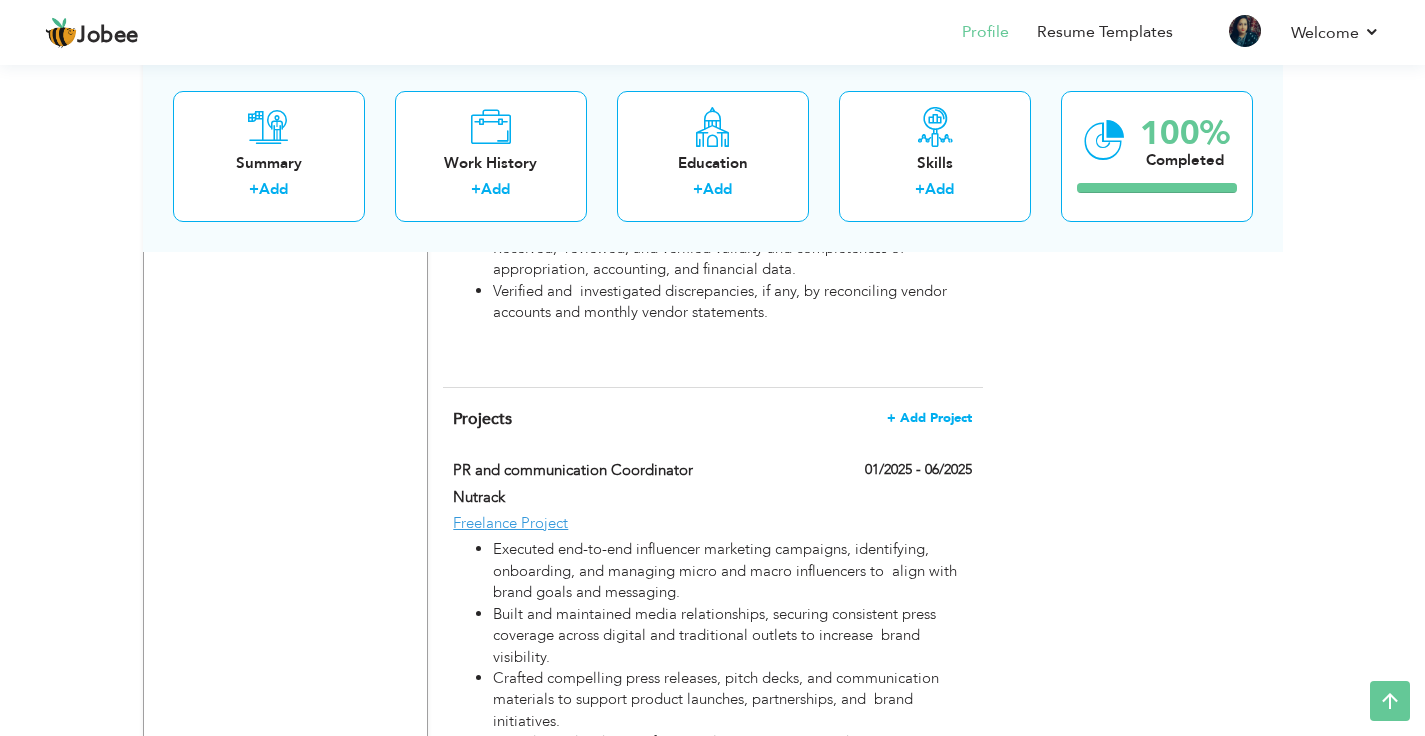 click on "+ Add Project" at bounding box center (929, 418) 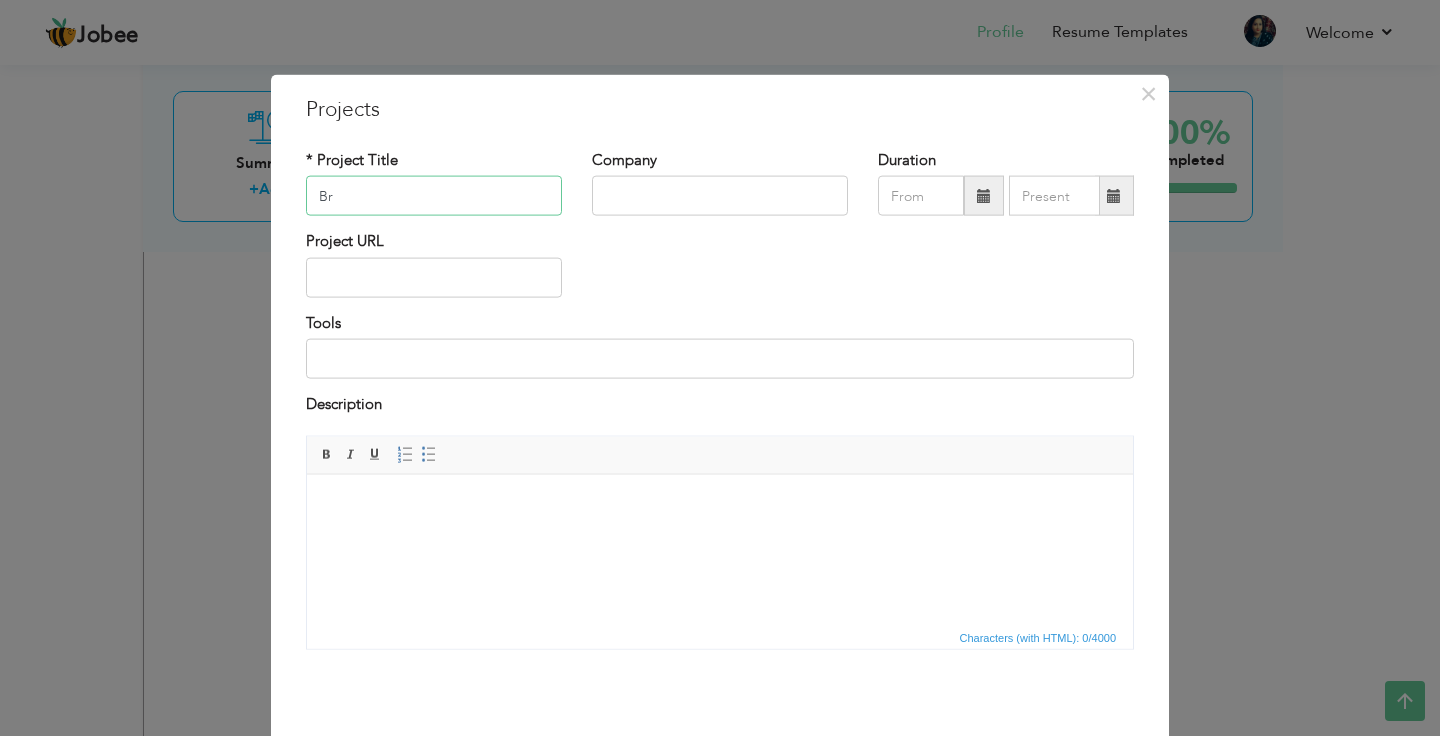 type on "B" 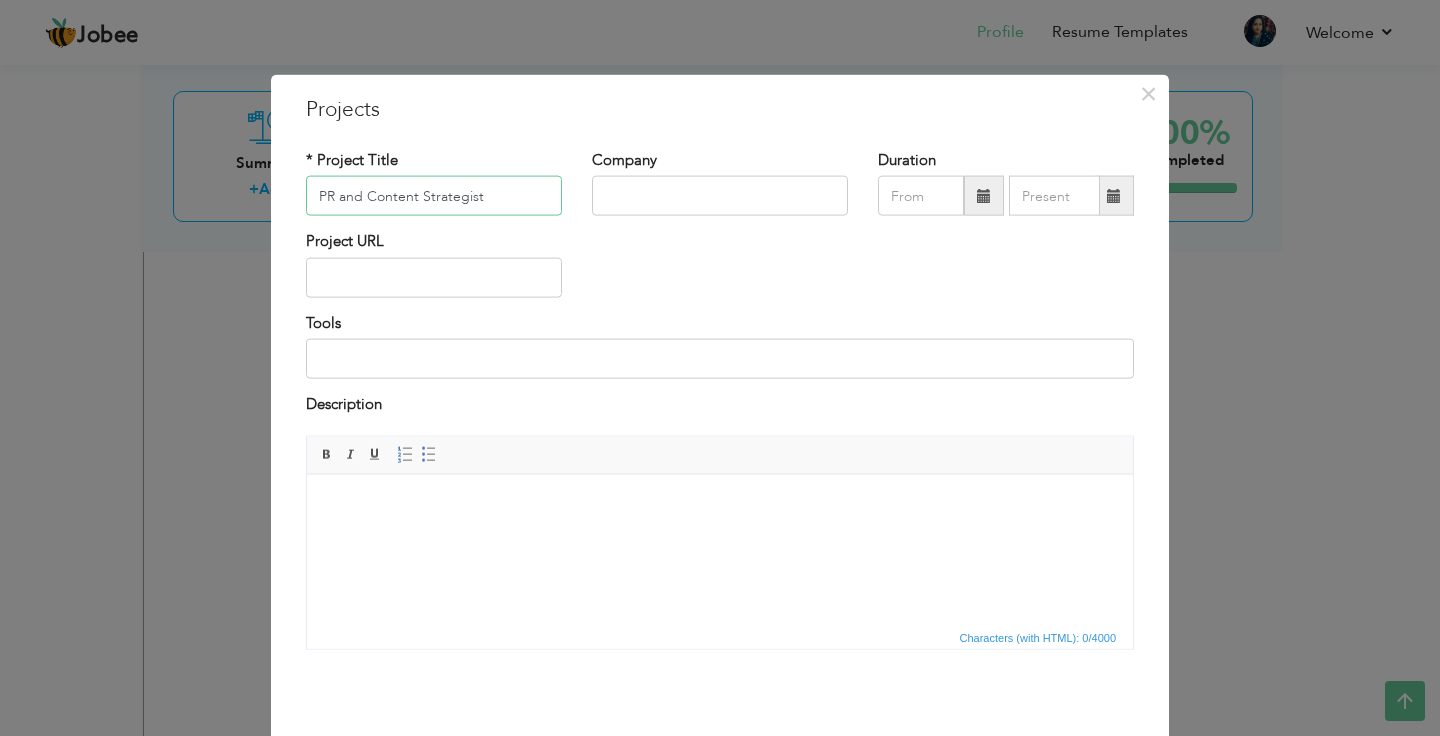 type on "PR and Content Strategist" 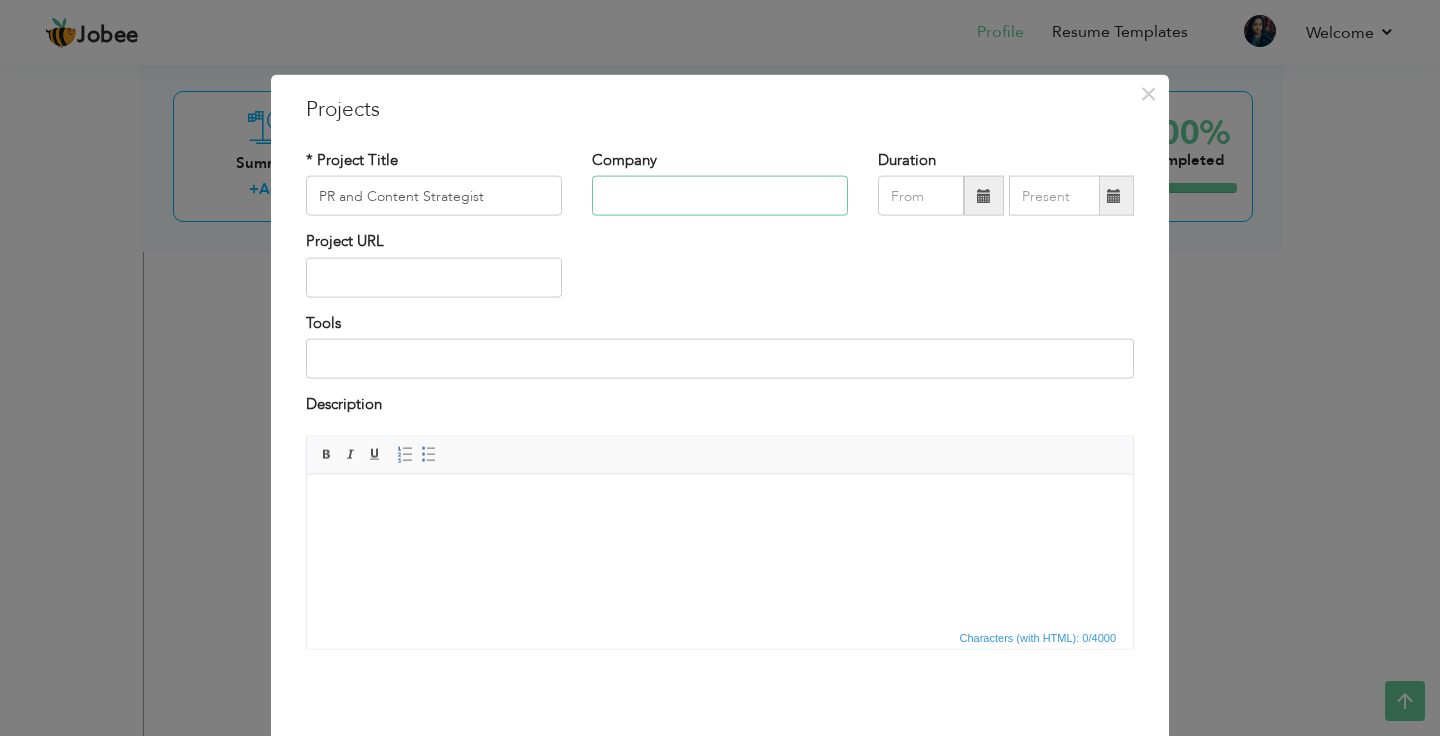 click at bounding box center [720, 196] 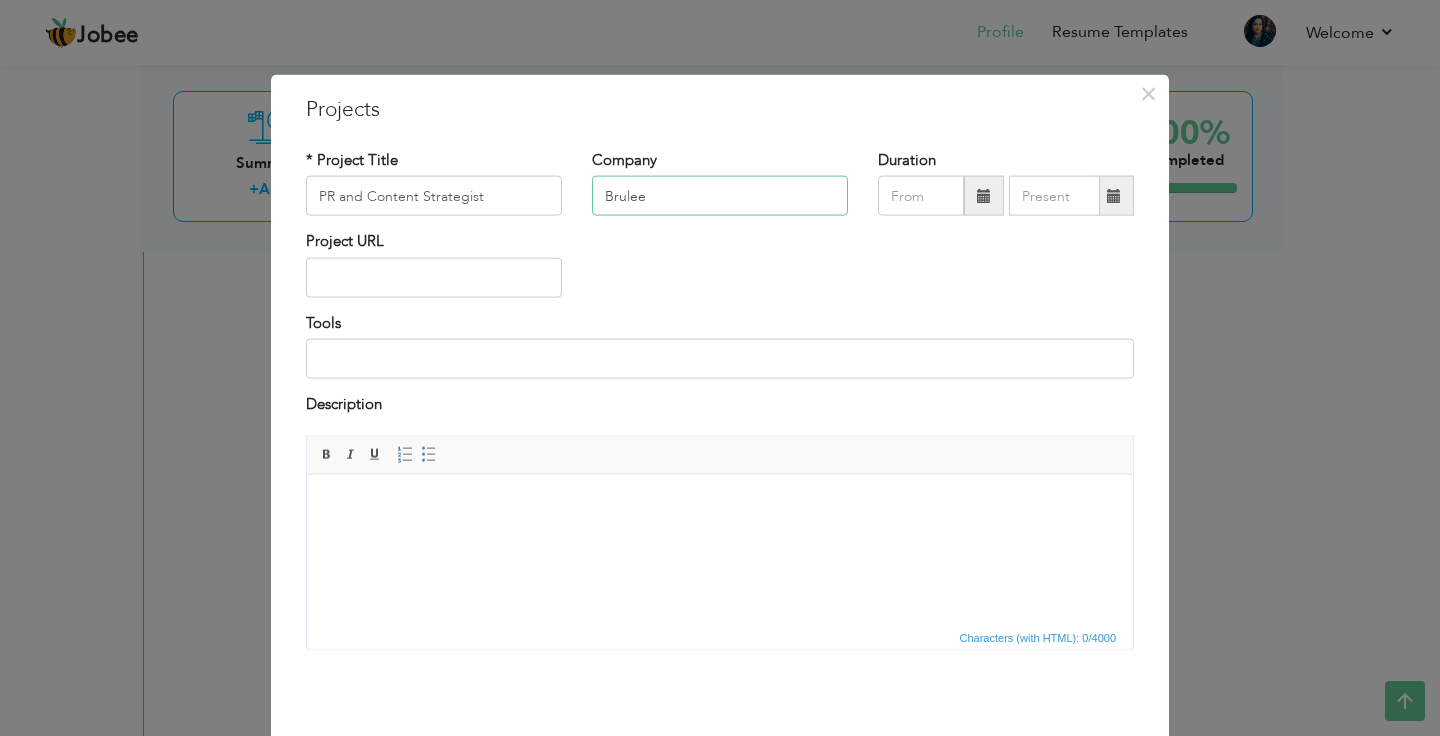 type on "Brulee" 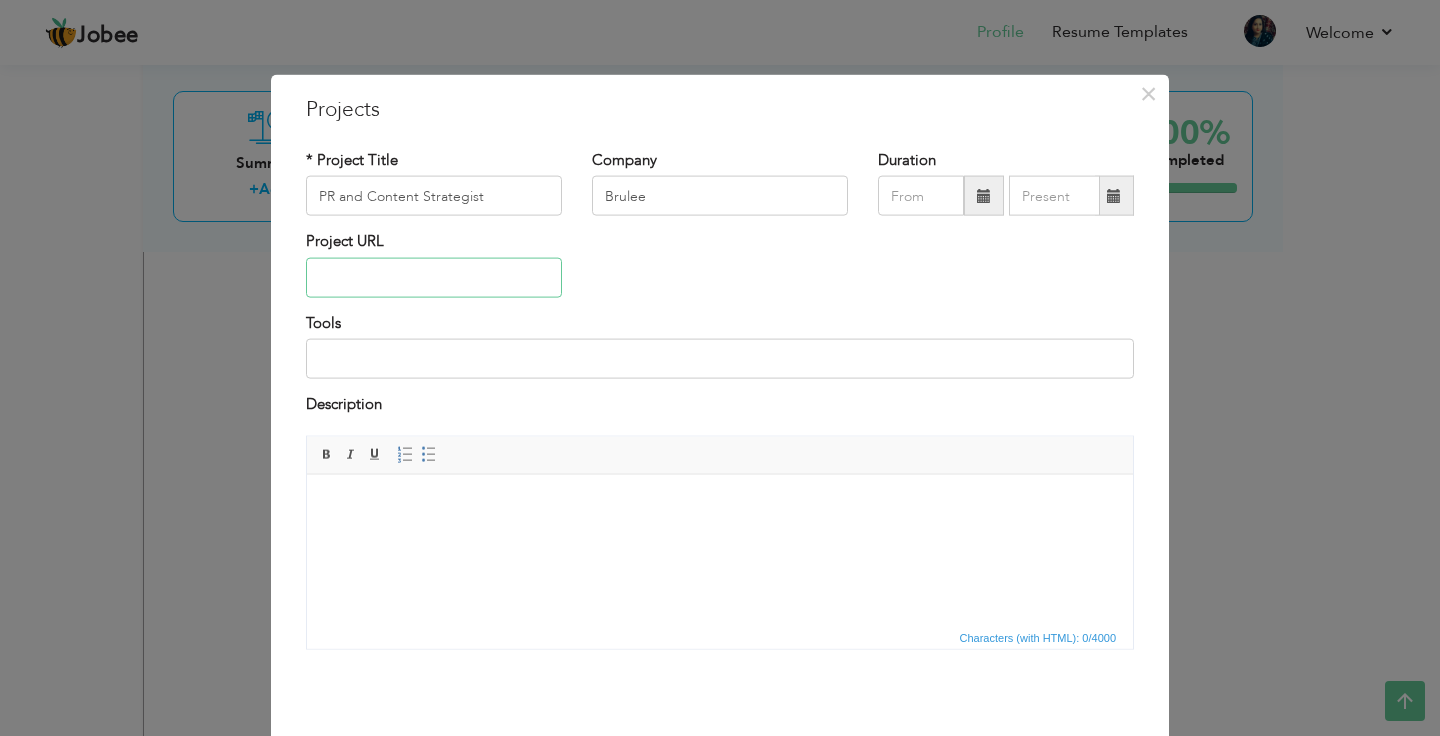 click at bounding box center [434, 277] 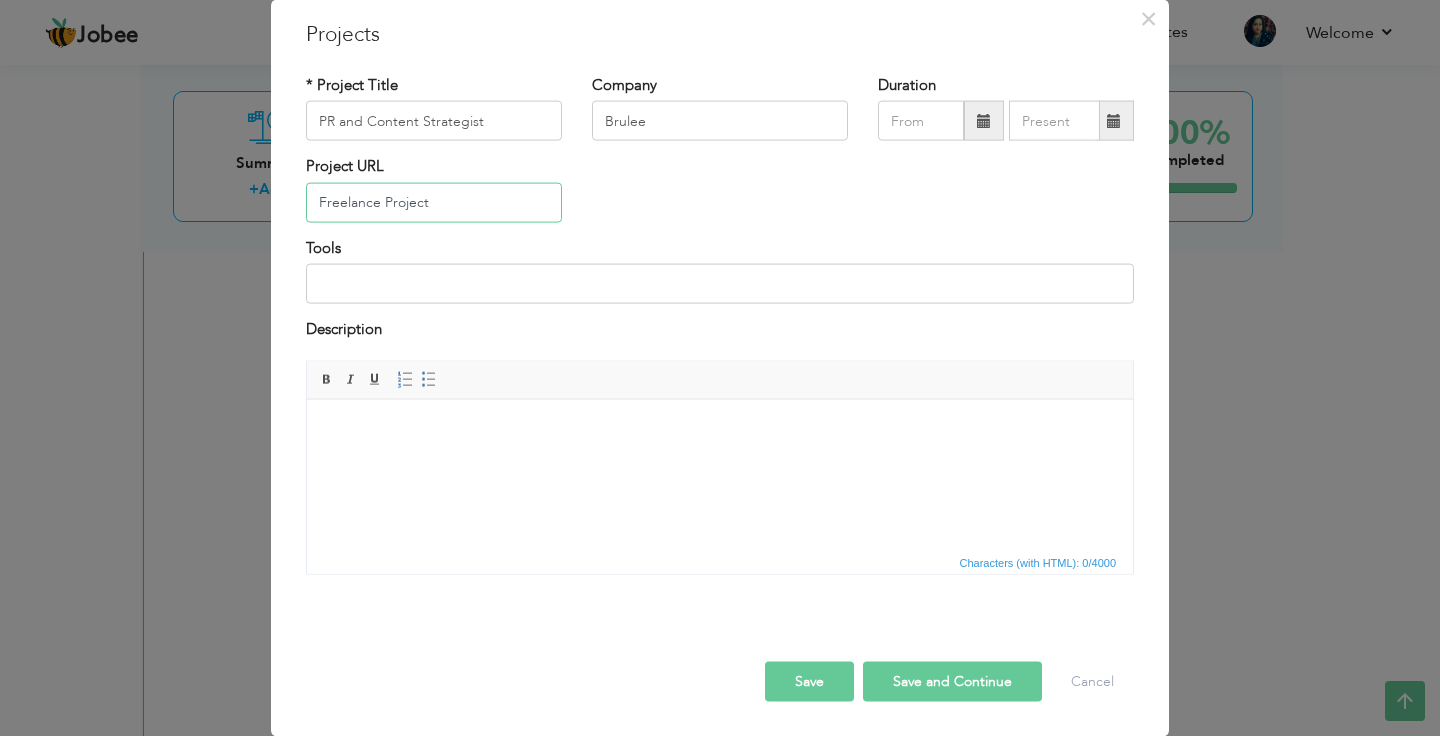 scroll, scrollTop: 0, scrollLeft: 0, axis: both 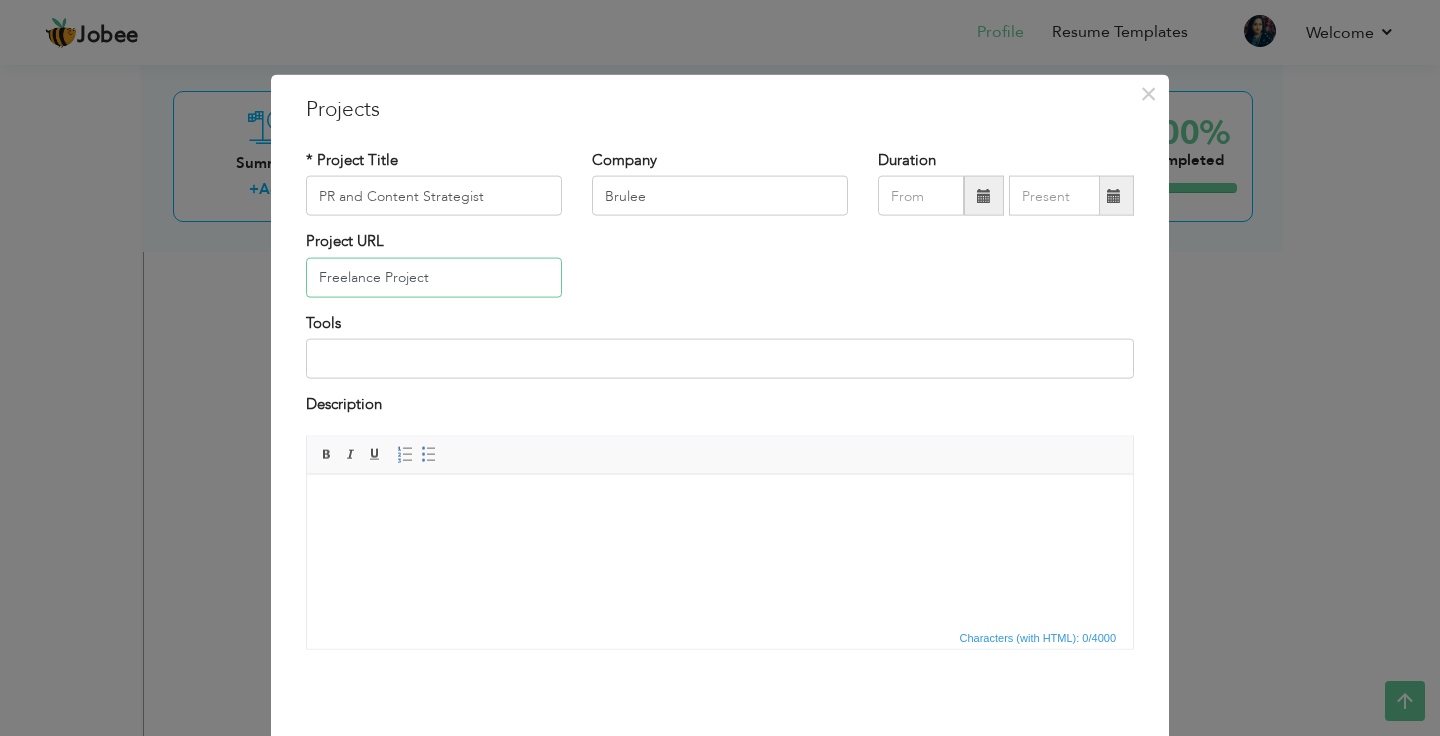 type on "Freelance Project" 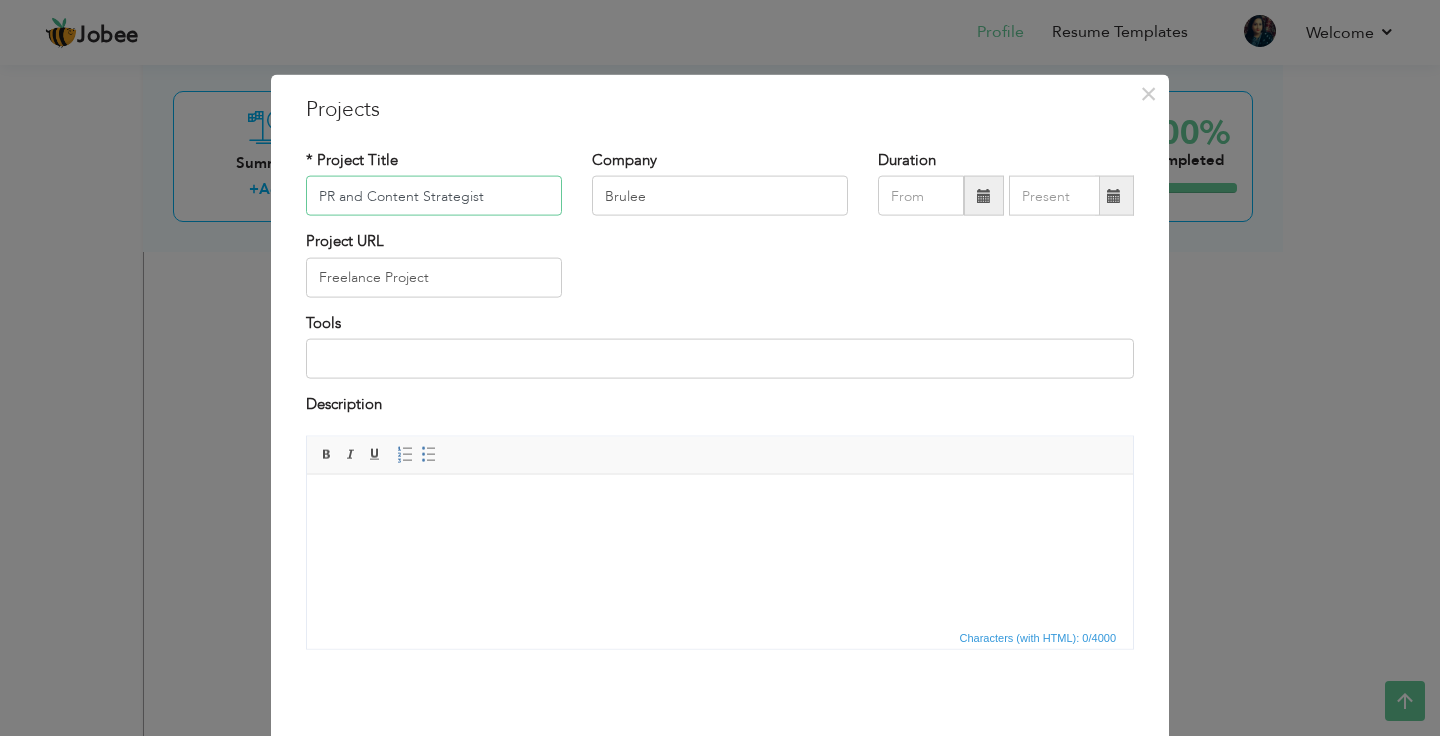 click on "PR and Content Strategist" at bounding box center [434, 196] 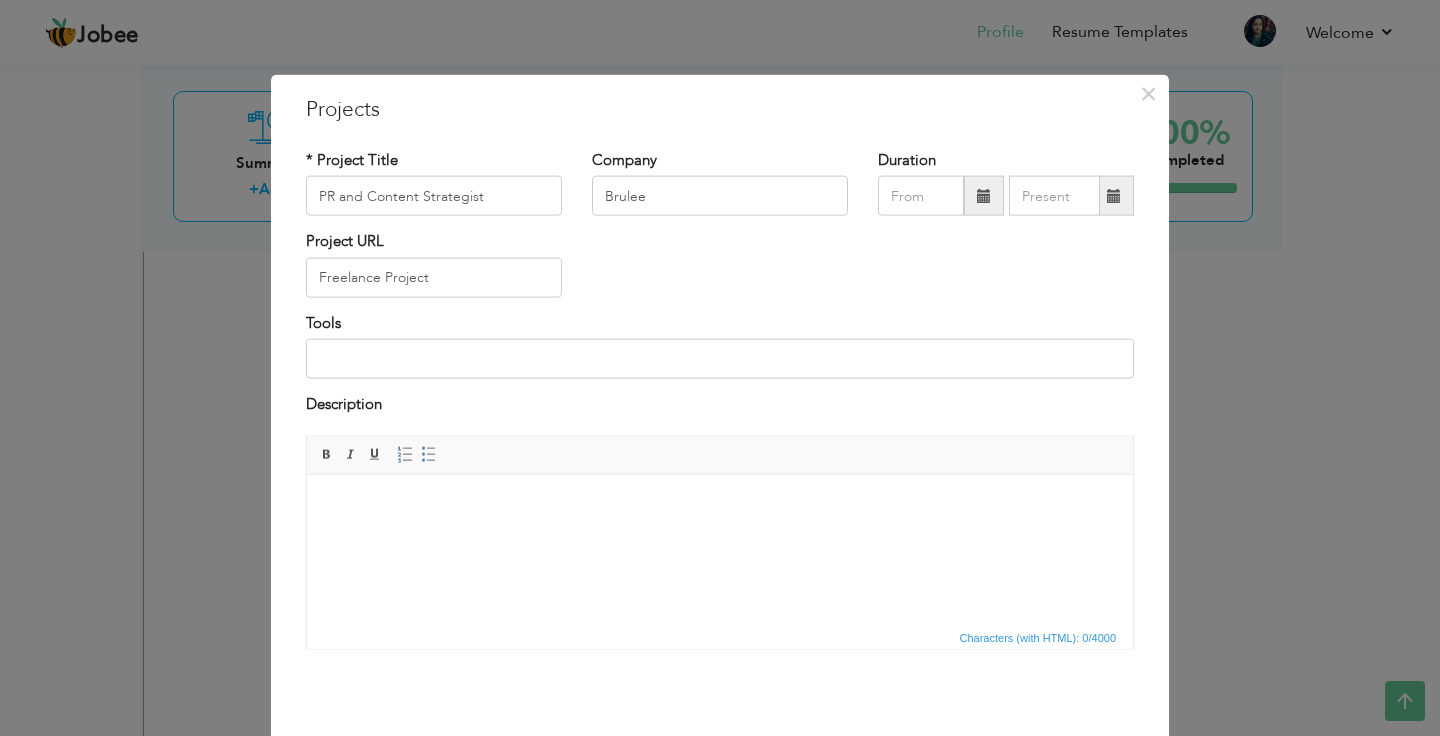 click at bounding box center (720, 504) 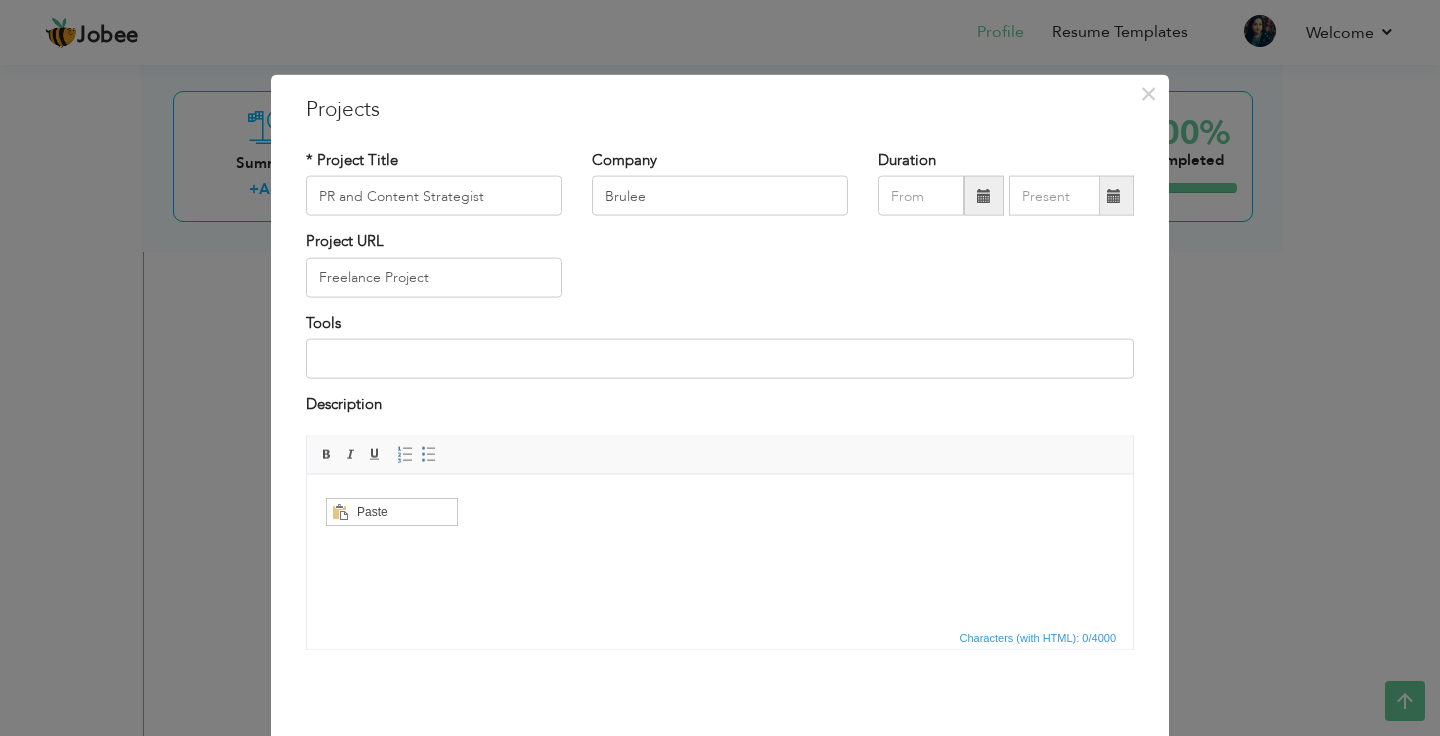 scroll, scrollTop: 0, scrollLeft: 0, axis: both 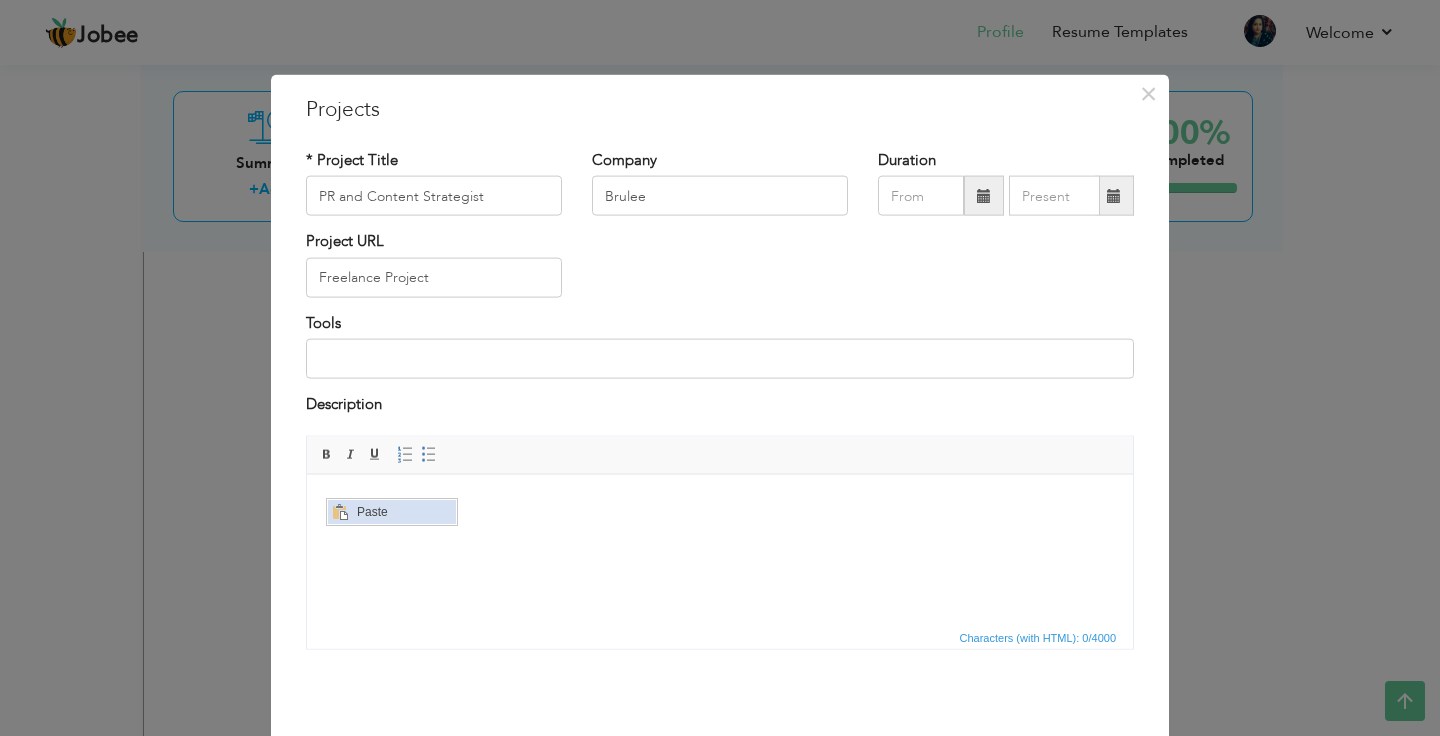 click at bounding box center (339, 512) 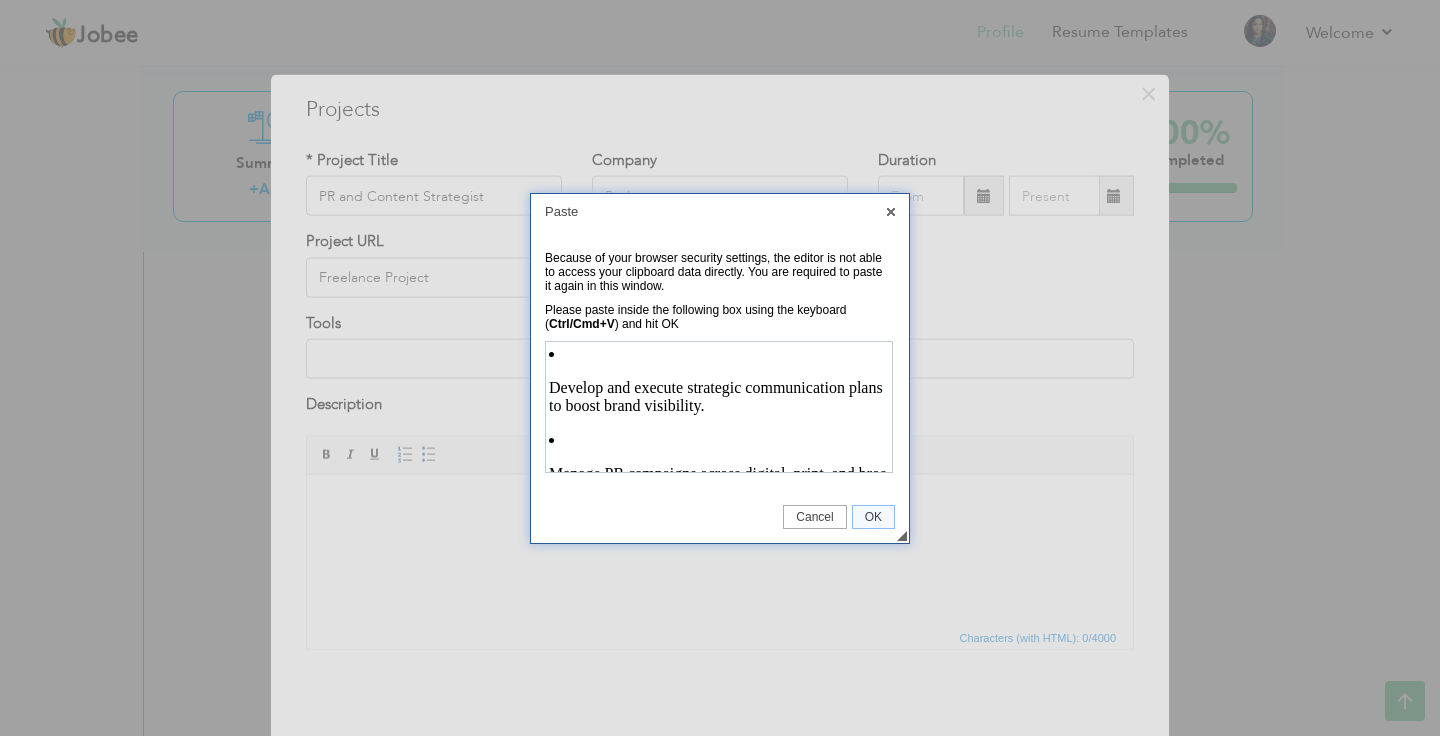 scroll, scrollTop: 287, scrollLeft: 0, axis: vertical 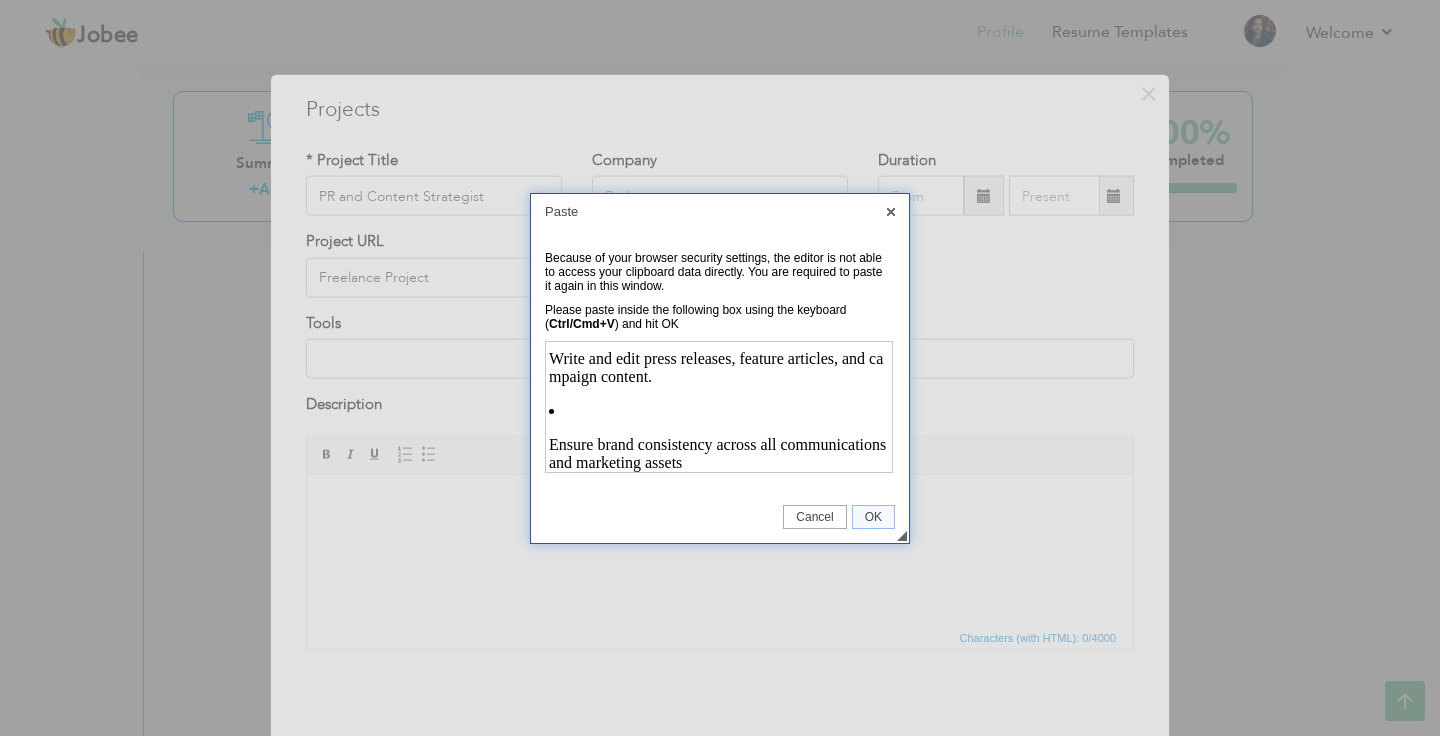 type 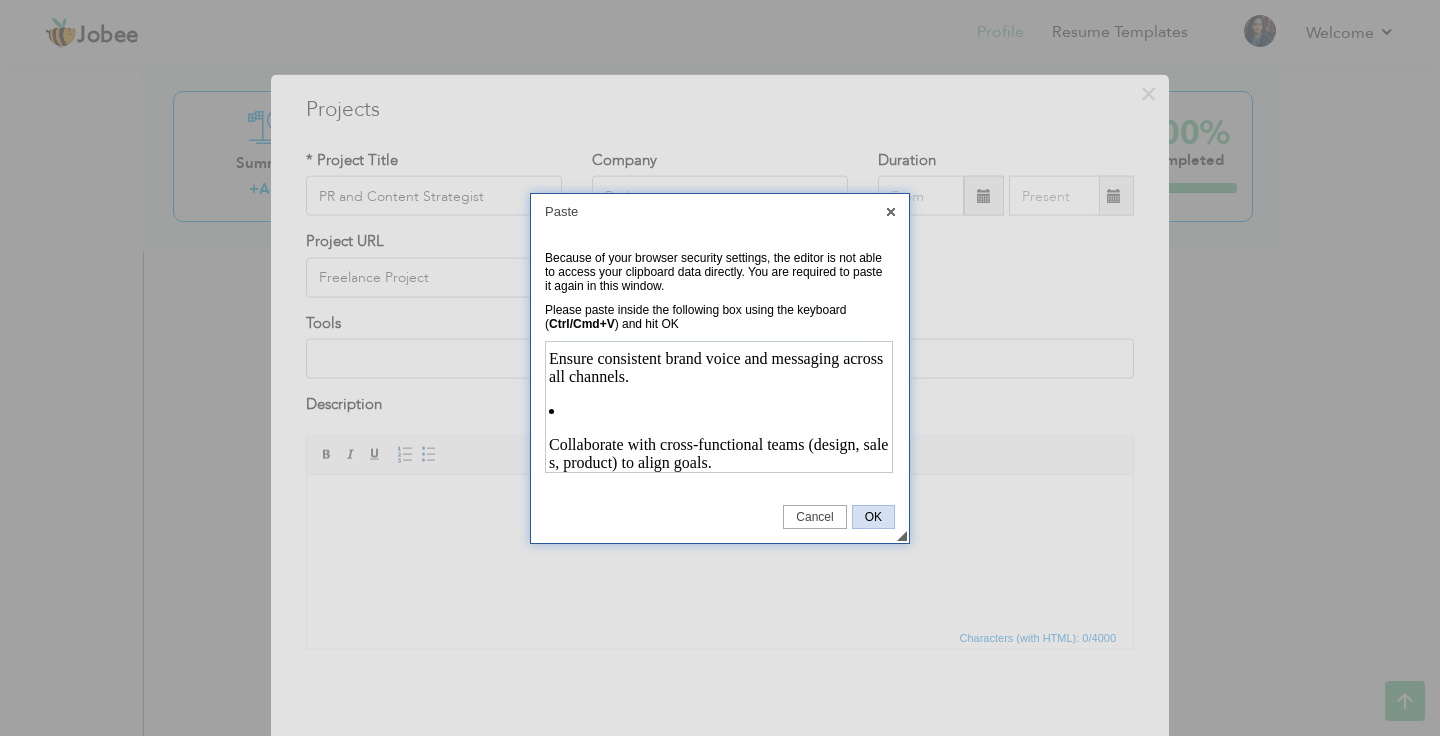 click on "OK" at bounding box center [873, 517] 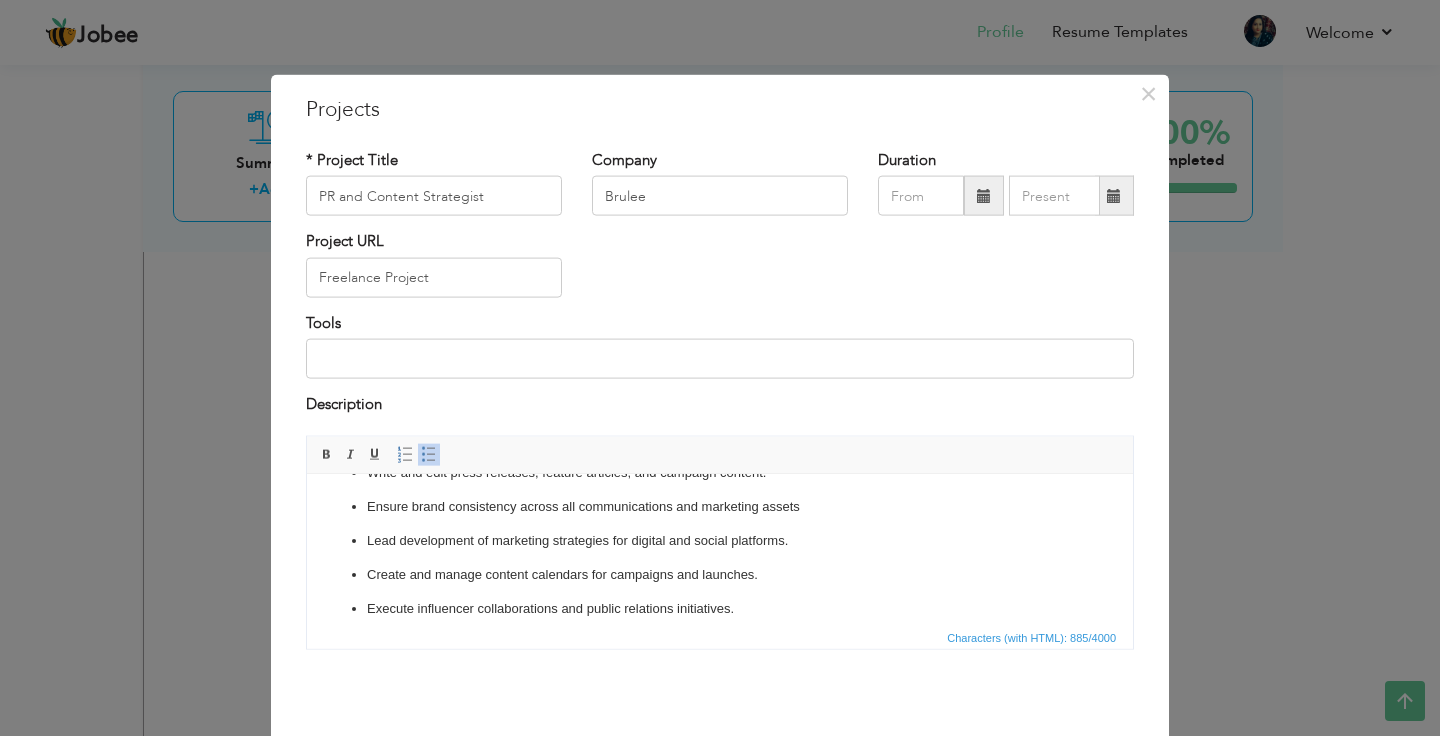 scroll, scrollTop: 215, scrollLeft: 0, axis: vertical 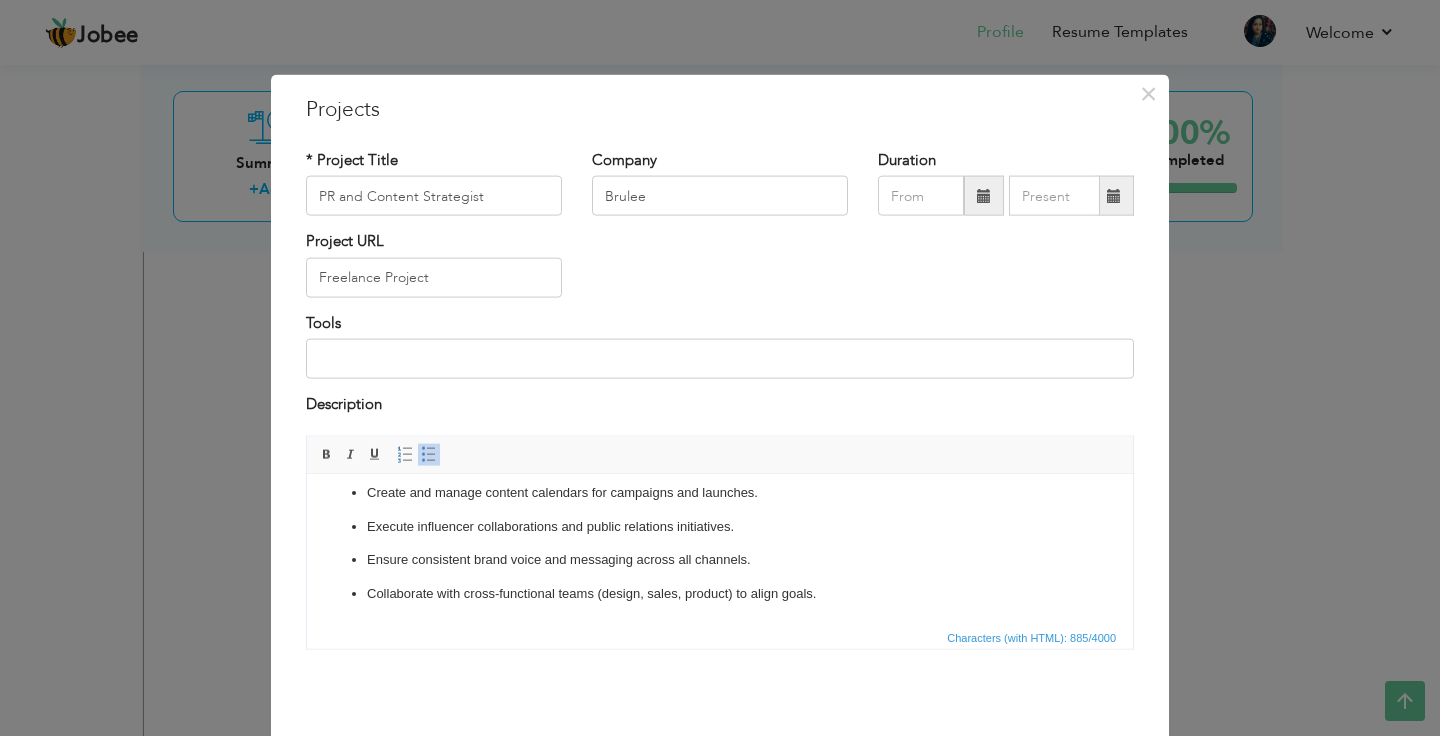 click at bounding box center [984, 196] 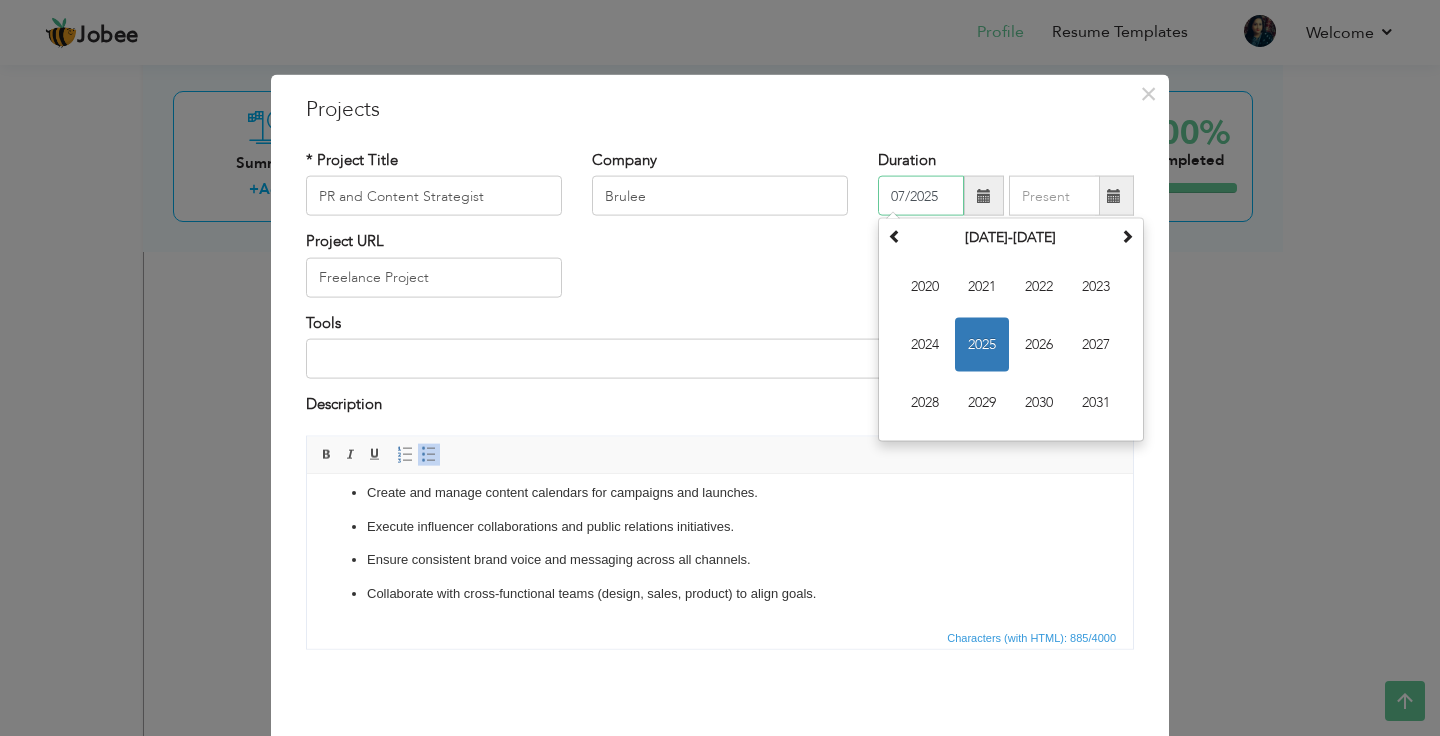 click on "2025" at bounding box center (982, 345) 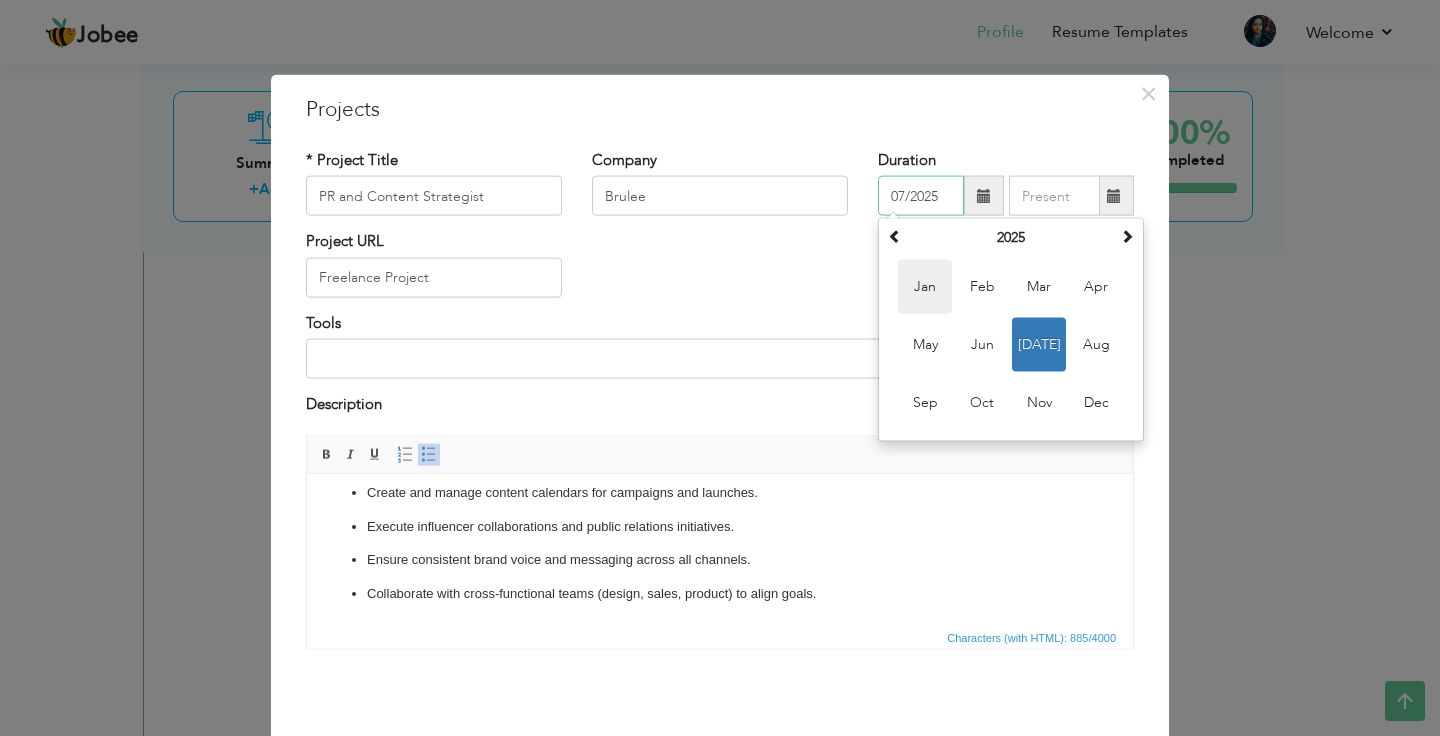 click on "Jan" at bounding box center [925, 287] 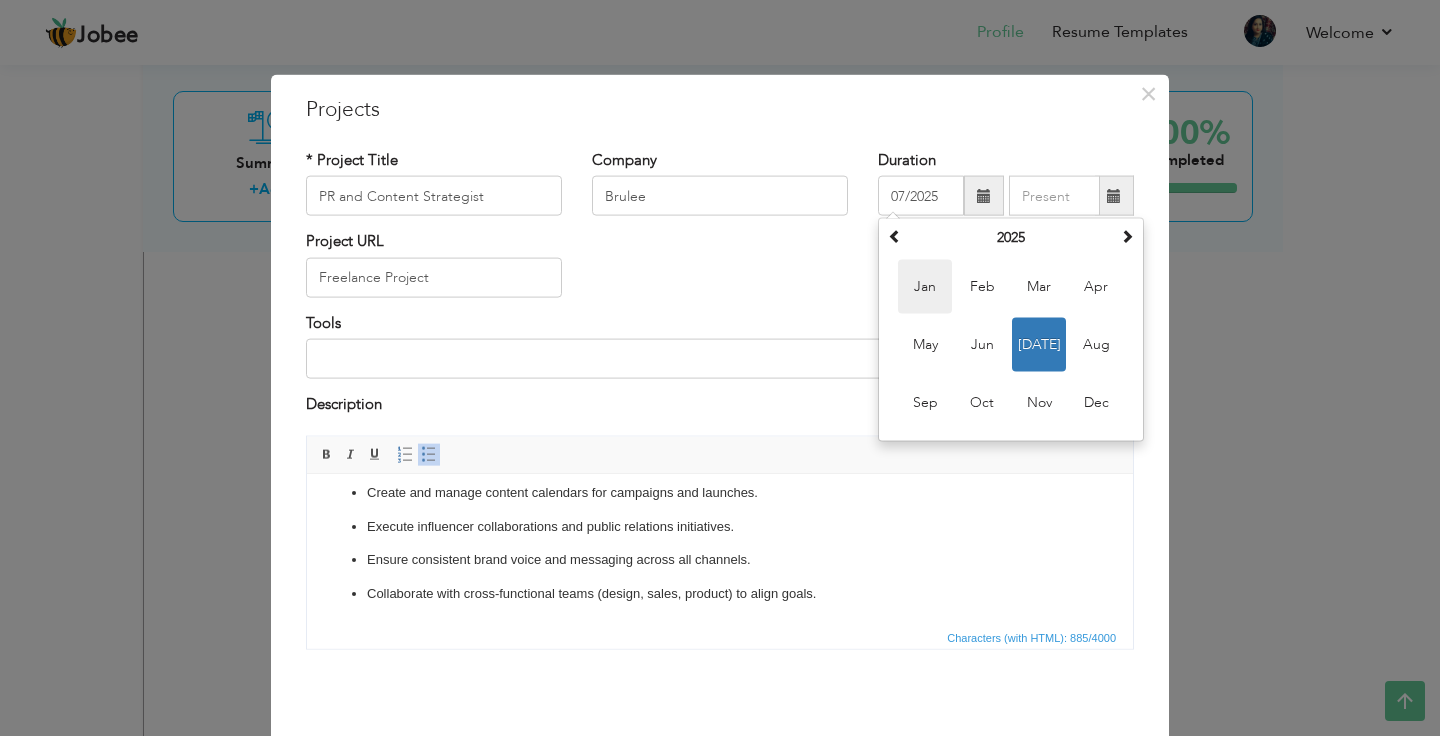type on "01/2025" 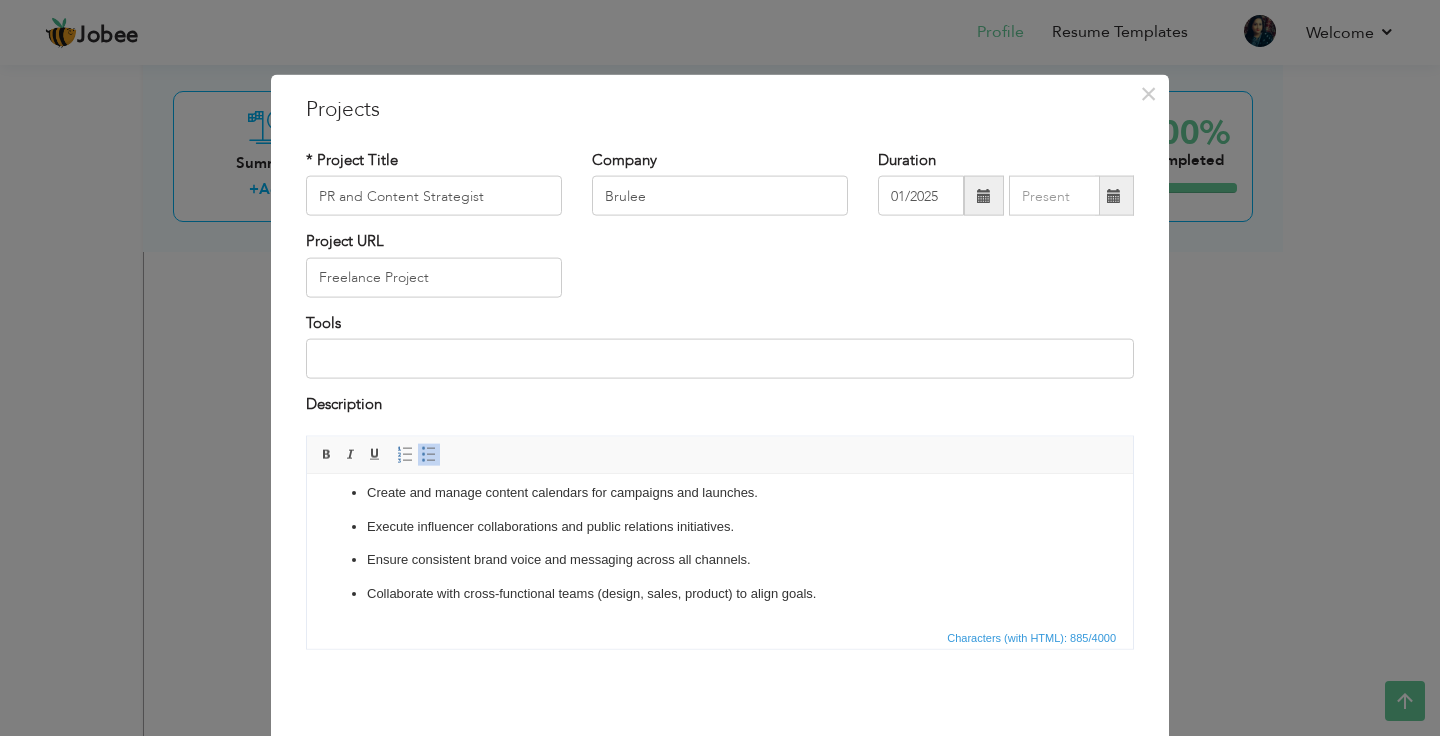 click at bounding box center (1114, 196) 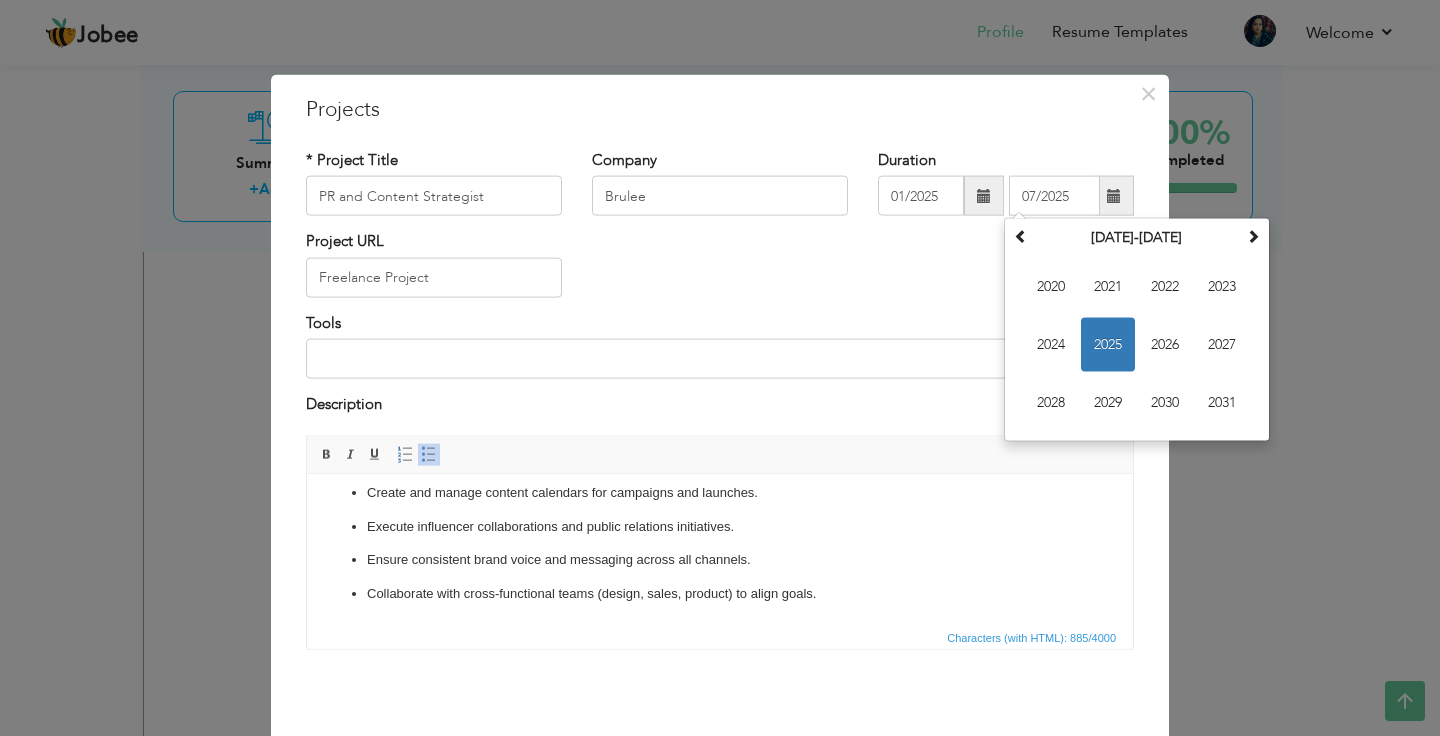 click on "Duration
01/2025
07/2025 [DATE] Su Mo Tu We Th Fr Sa 29 30 1 2 3 4 5 6 7 8 9 10 11 12 13 14 15 16 17 18 19 20 21 22 23 24 25 26 27 28 29 30 31 1 2 3 4 5 6 7 [DATE] Jan Feb Mar Apr May Jun [DATE] Aug Sep Oct Nov Dec [DATE]-[DATE] 2020 2021 2022 2023 2024 2025 2026 2027 2028 2029 2030 2031 [DATE]-2107 [DATE] - [DATE] [DATE] - [DATE] [DATE] - [DATE] [DATE] - [DATE] [DATE] - [DATE] [DATE] - [DATE] [DATE] - [DATE] [DATE] - [DATE] [DATE] - 2107" at bounding box center [1006, 190] 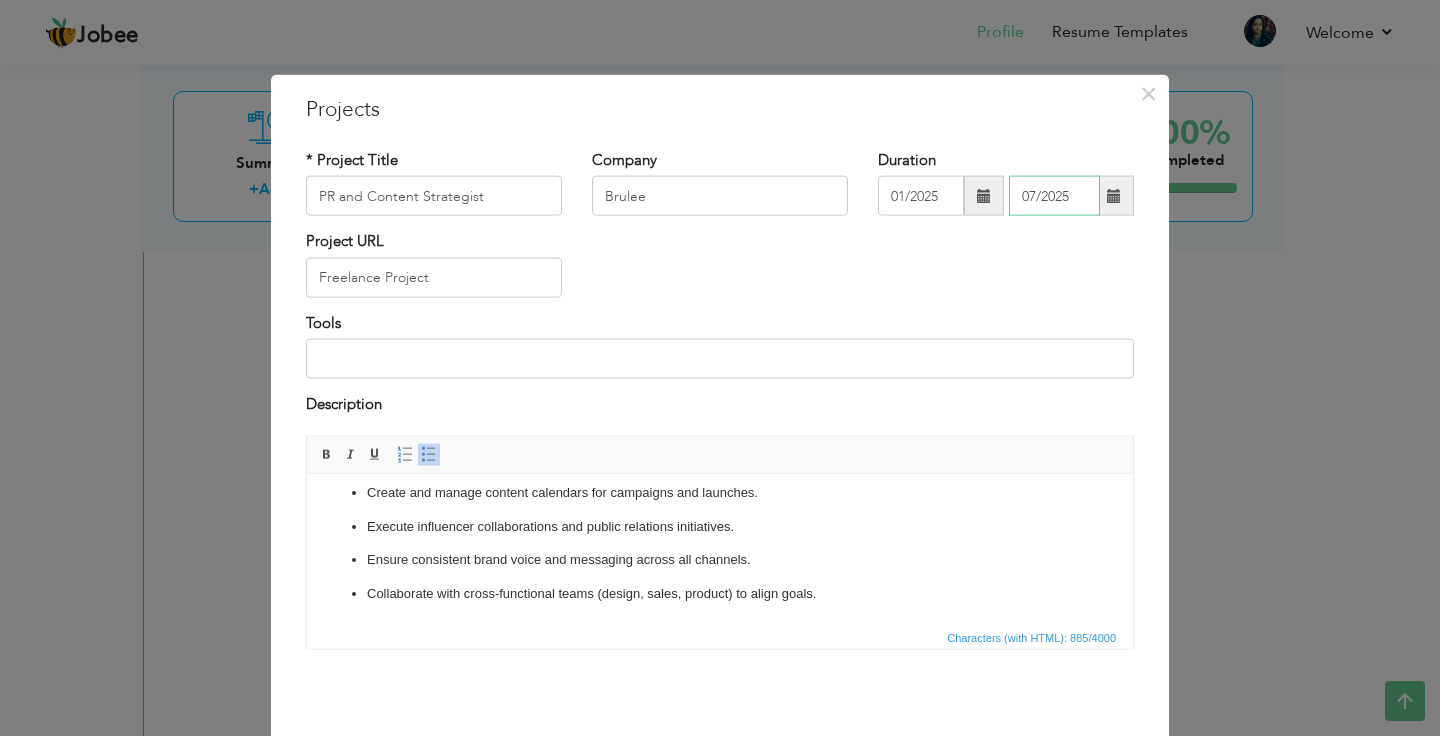 click on "07/2025" at bounding box center [1054, 196] 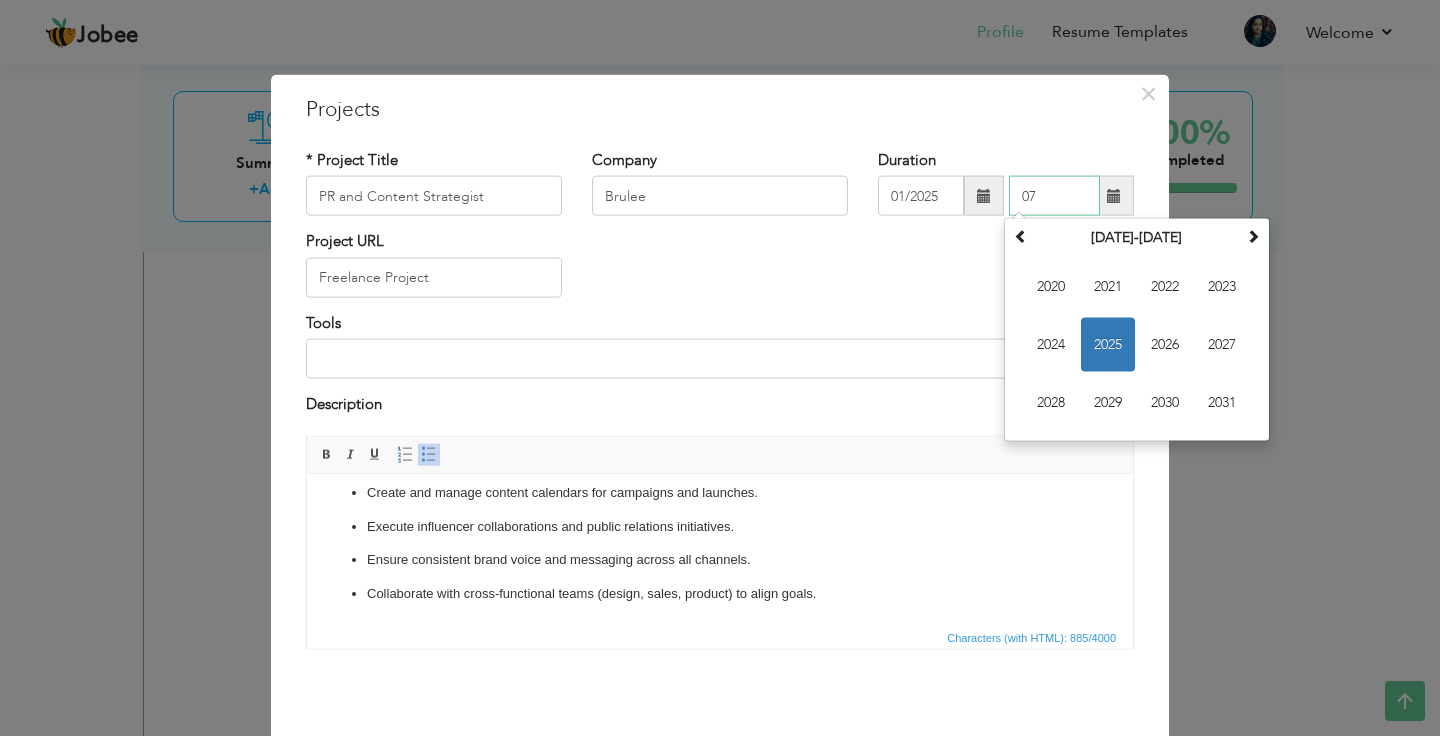 type on "0" 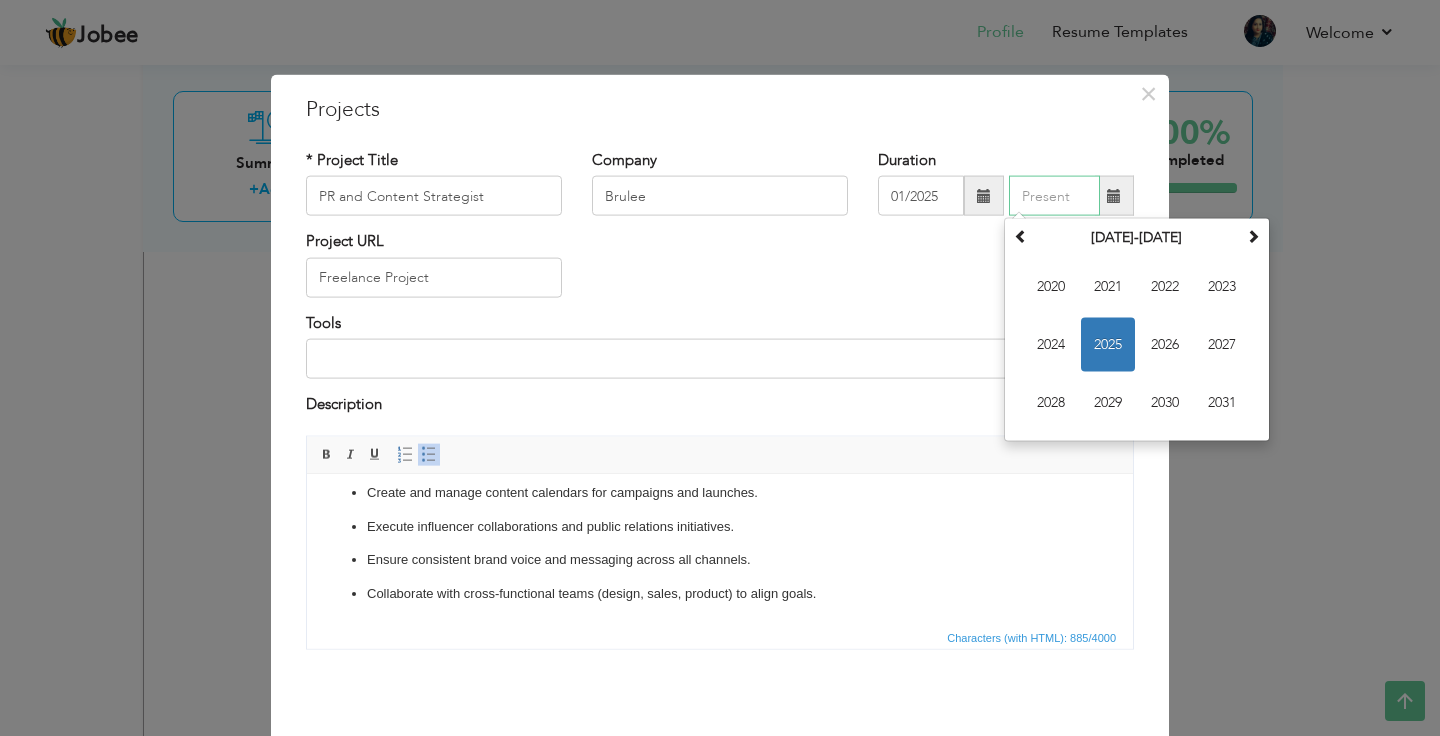 type 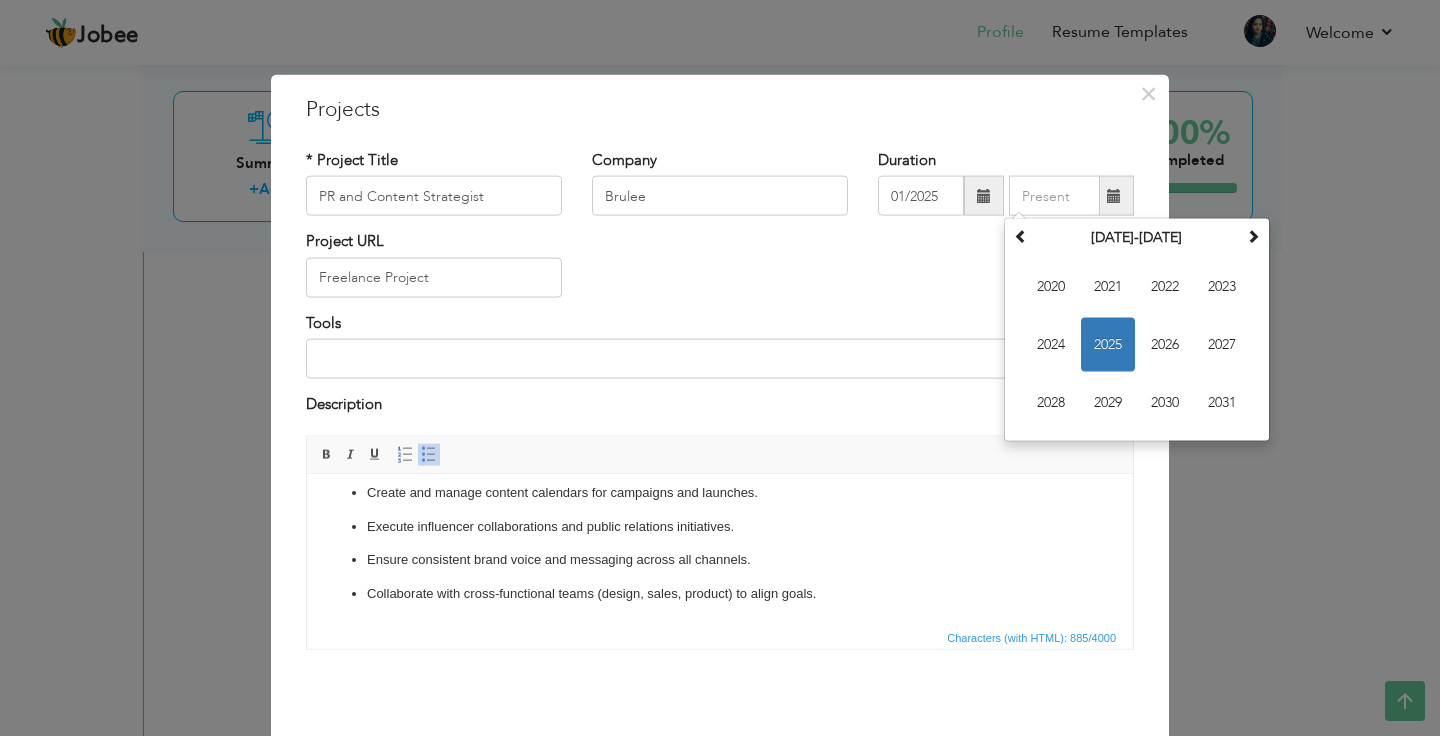 click on "Project URL
Freelance Project" at bounding box center (720, 271) 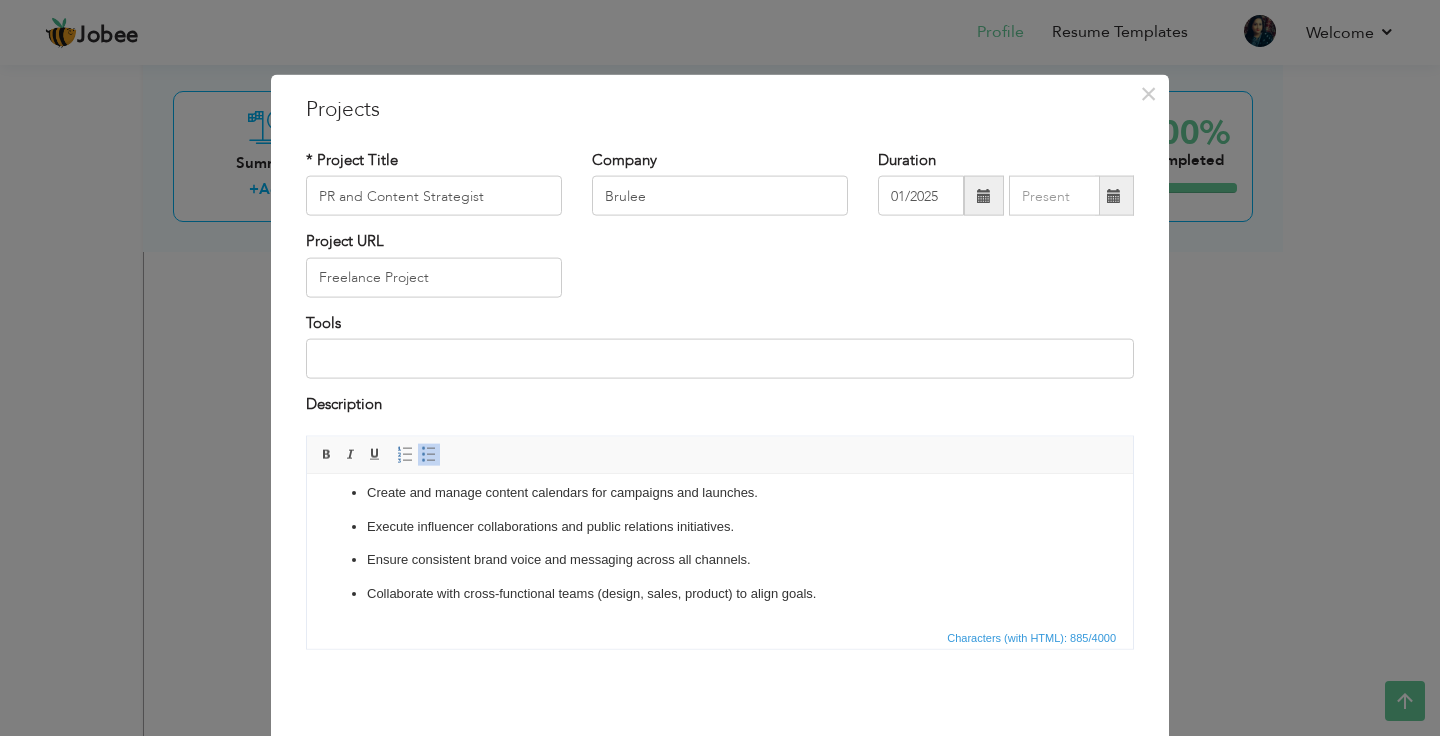 scroll, scrollTop: 75, scrollLeft: 0, axis: vertical 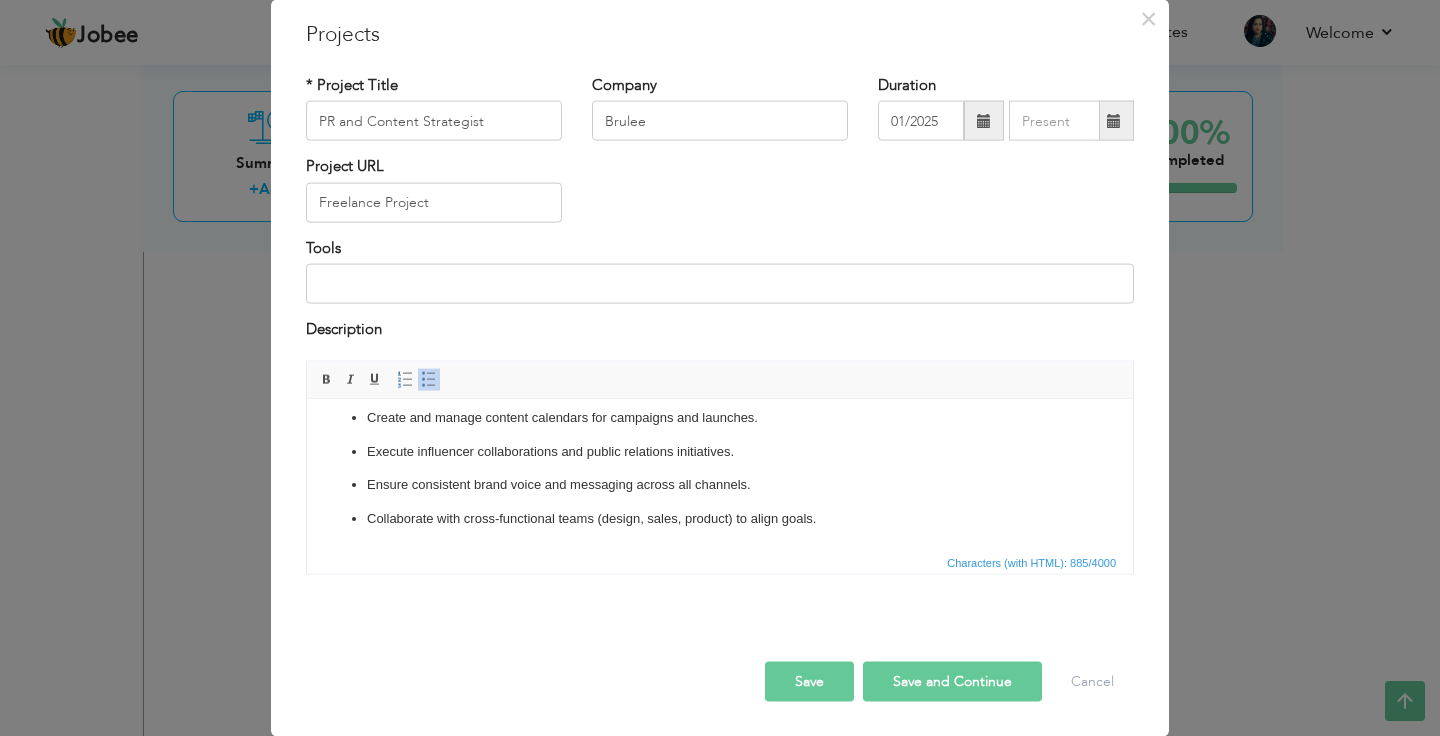 click on "Save" at bounding box center (809, 681) 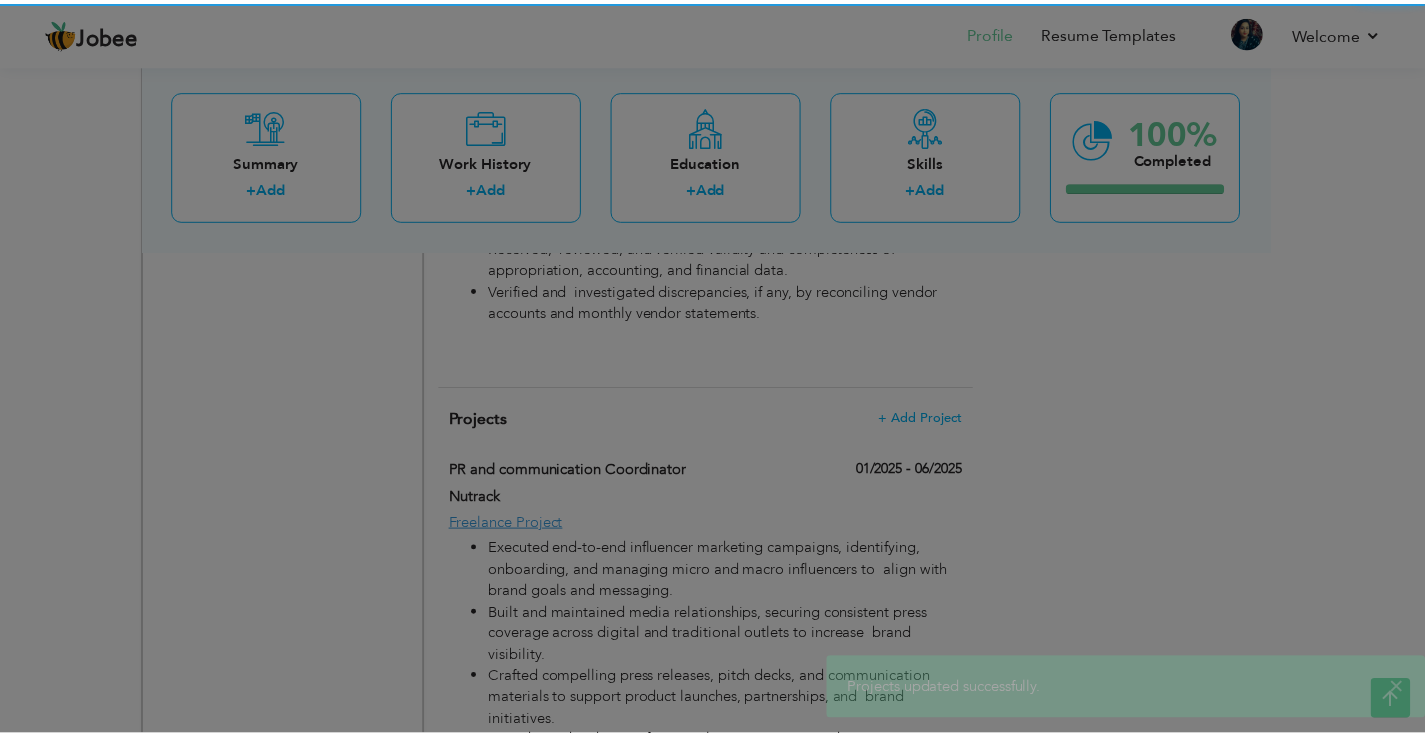 scroll, scrollTop: 0, scrollLeft: 0, axis: both 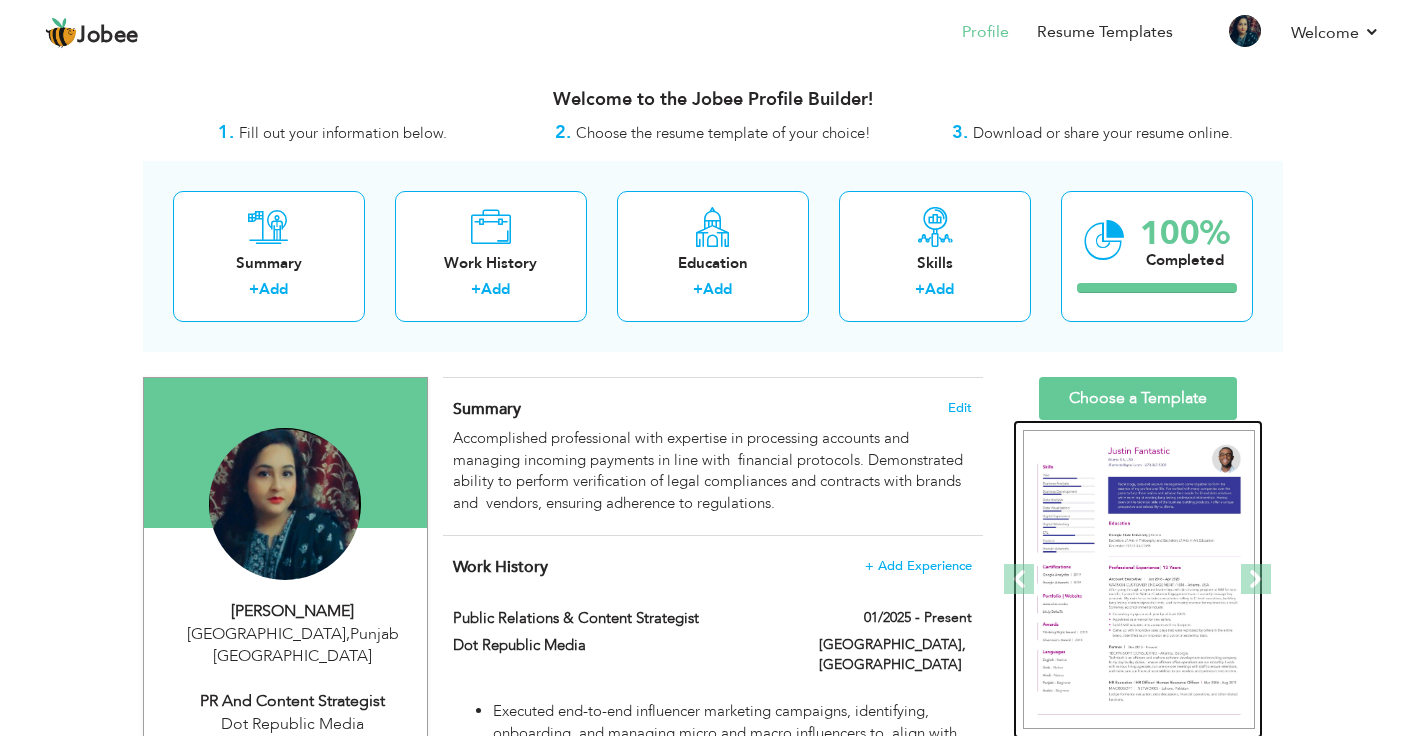 click at bounding box center [1139, 580] 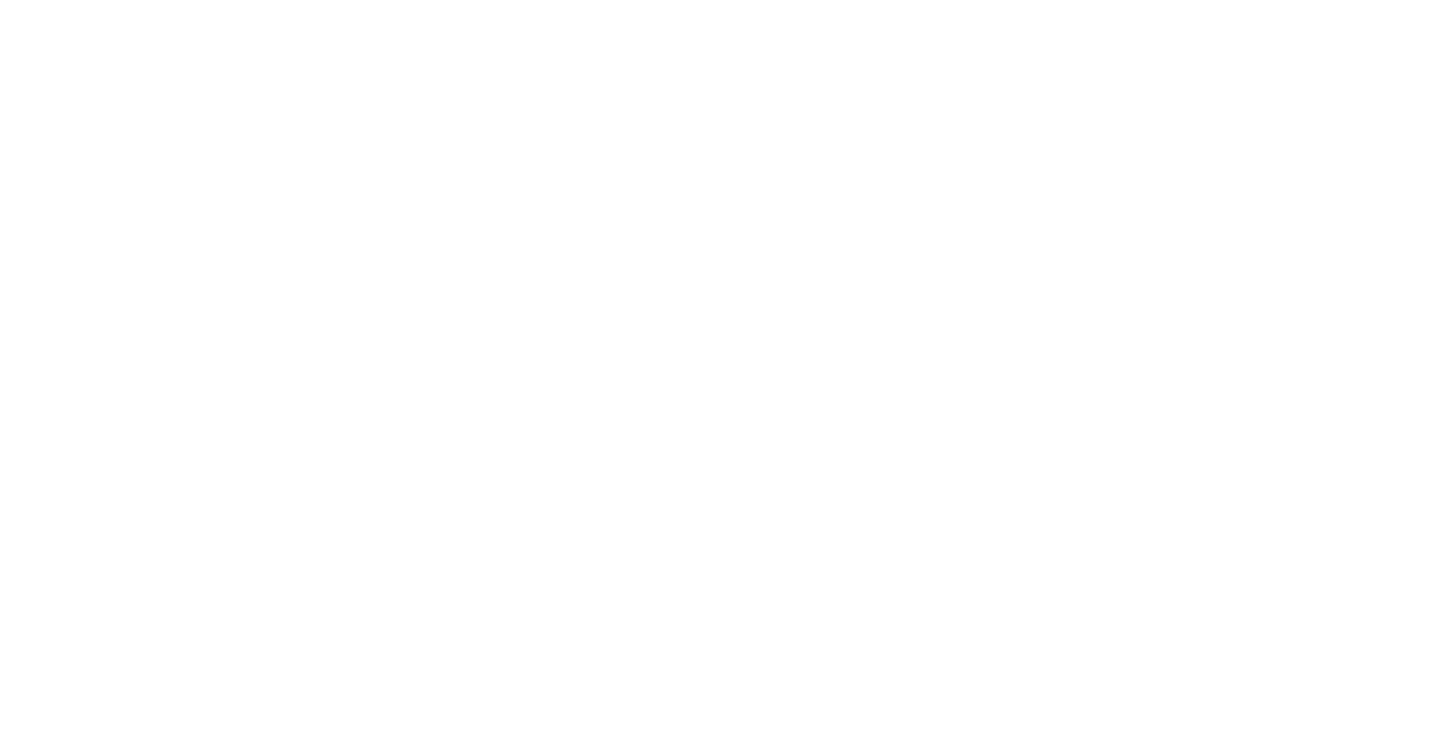 scroll, scrollTop: 0, scrollLeft: 0, axis: both 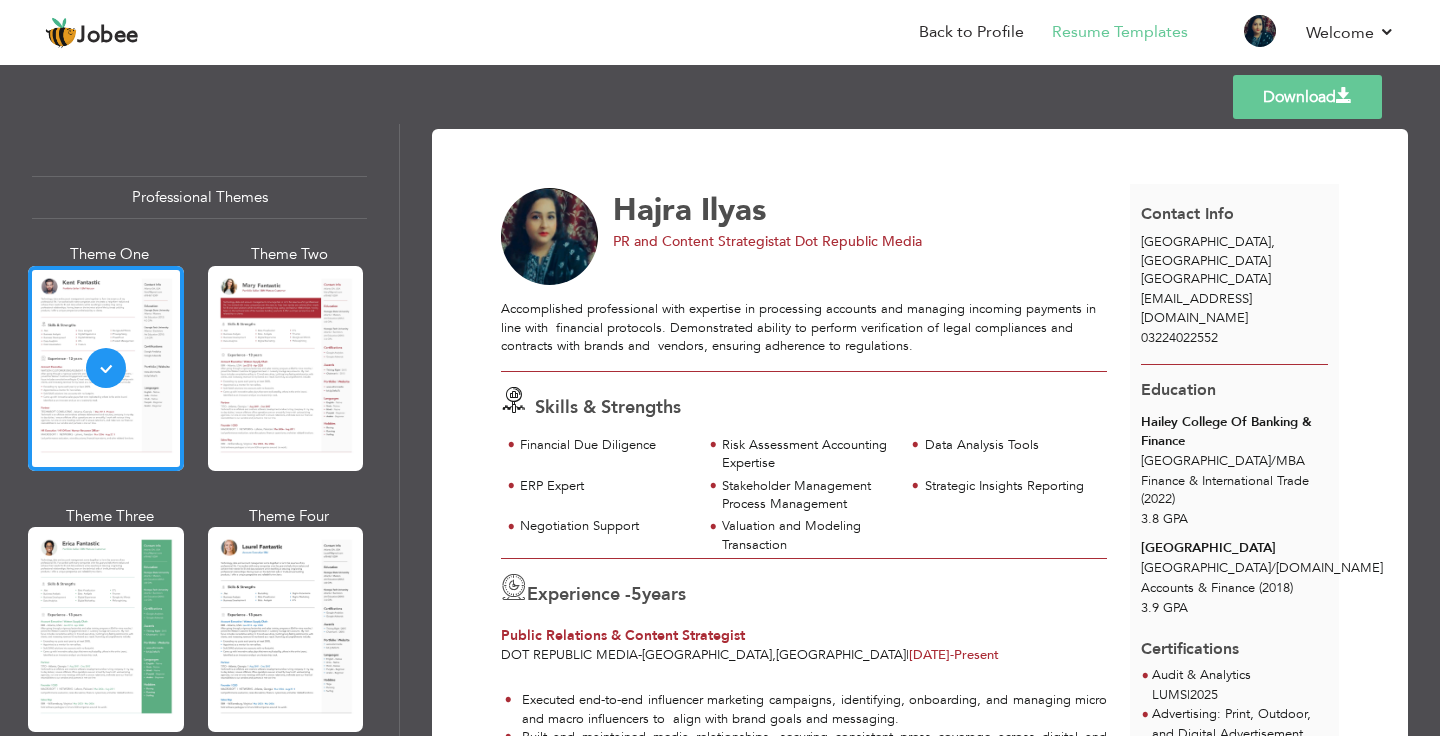click on "Download" at bounding box center [1307, 97] 